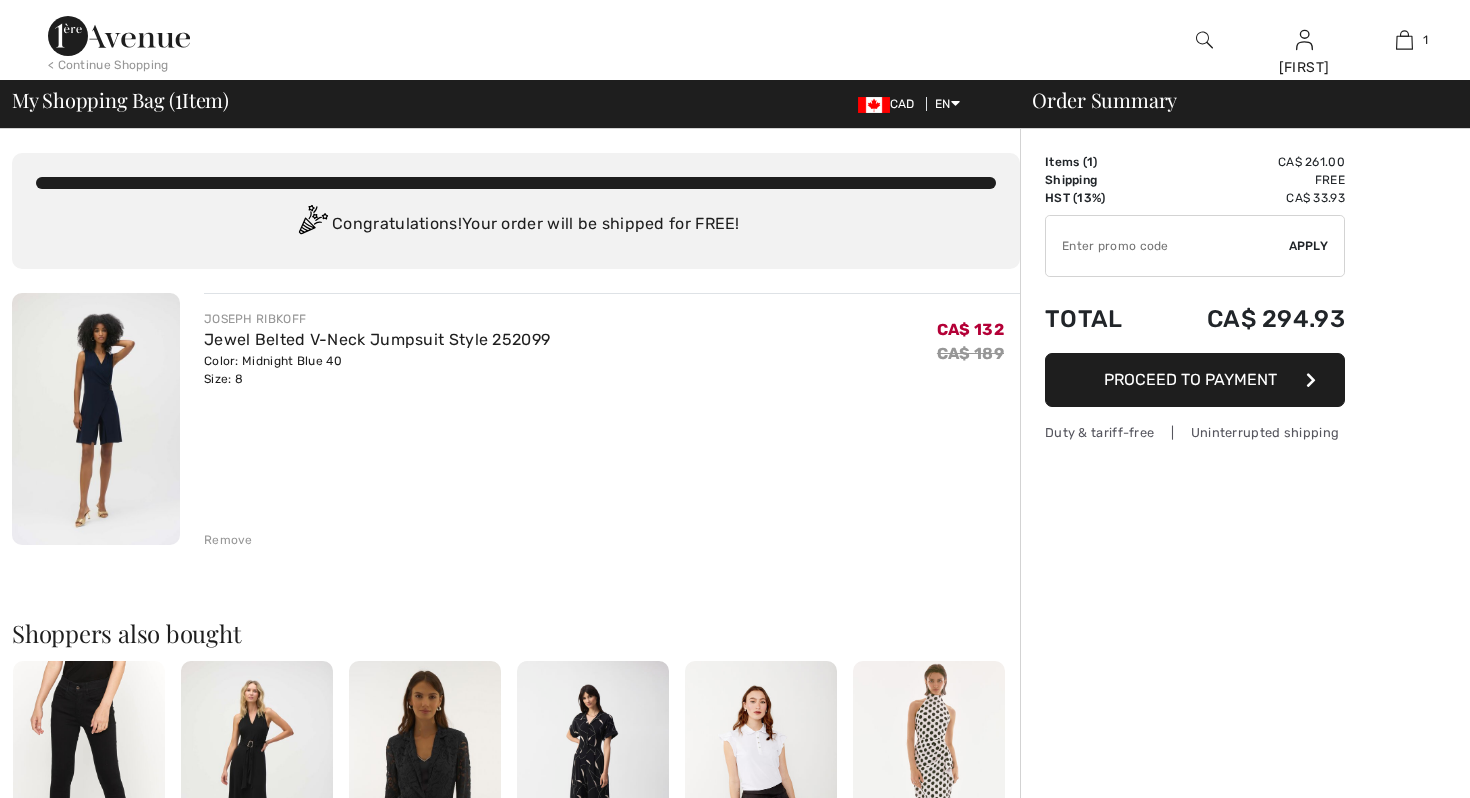 scroll, scrollTop: 0, scrollLeft: 0, axis: both 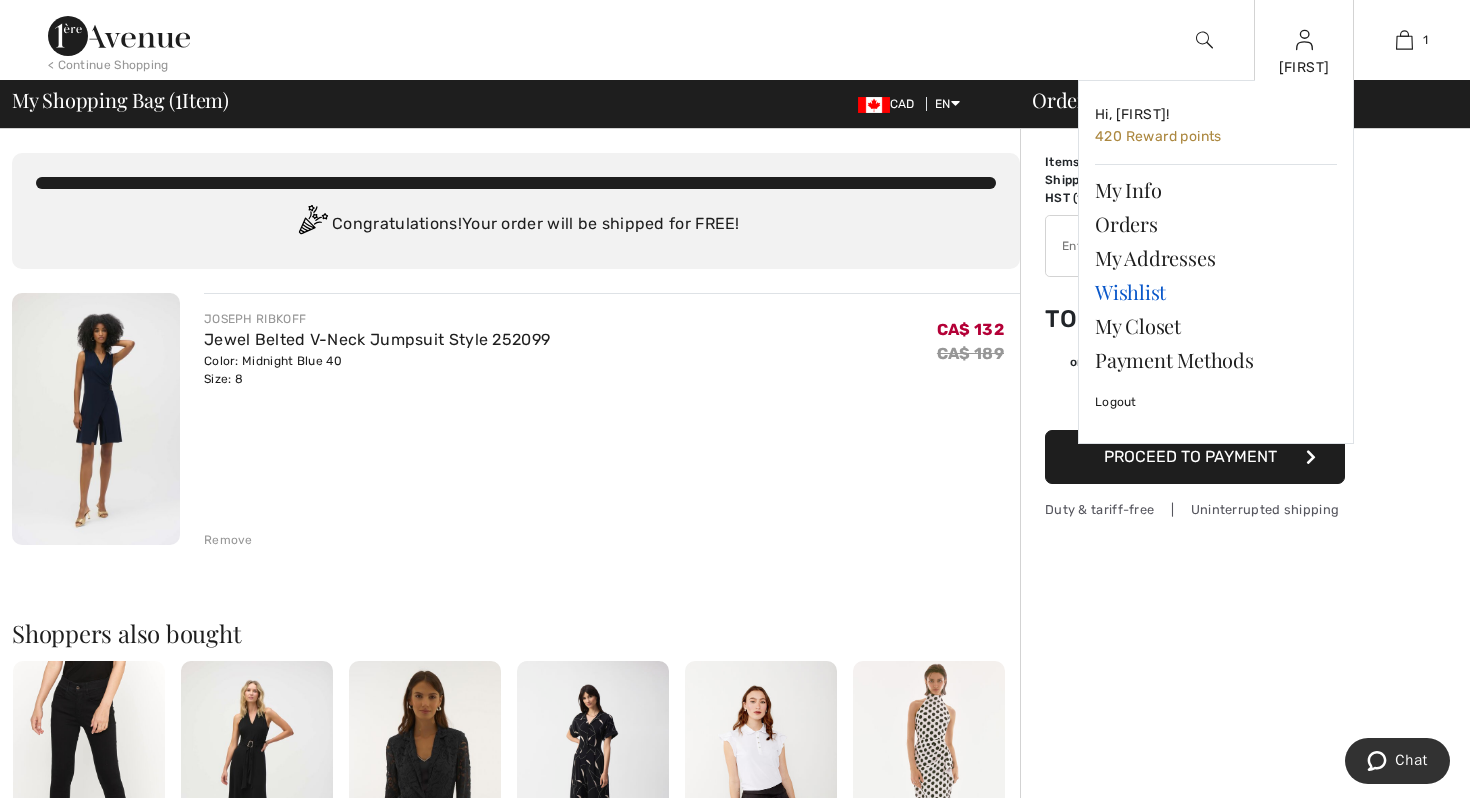 click on "Wishlist" at bounding box center (1216, 292) 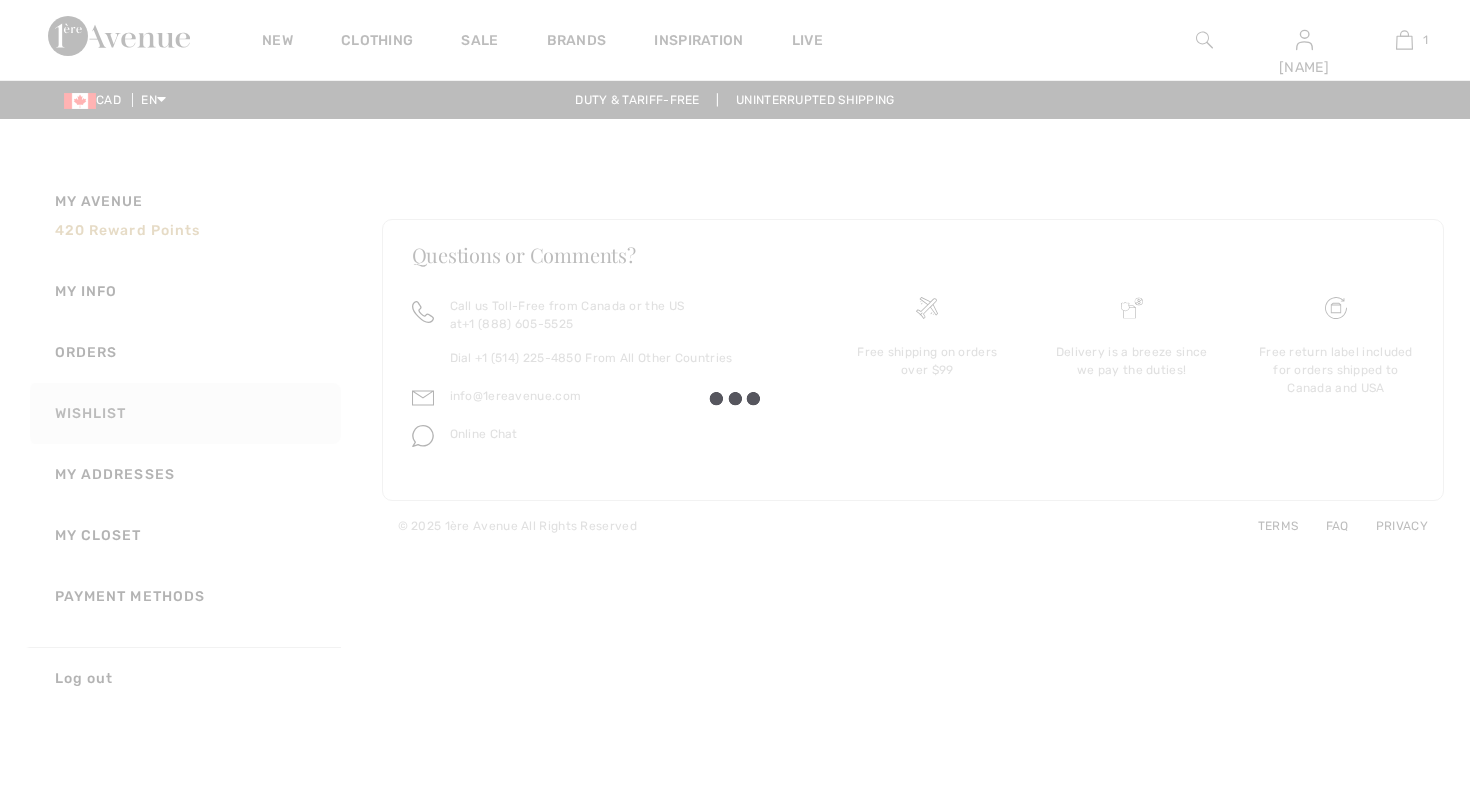 scroll, scrollTop: 0, scrollLeft: 0, axis: both 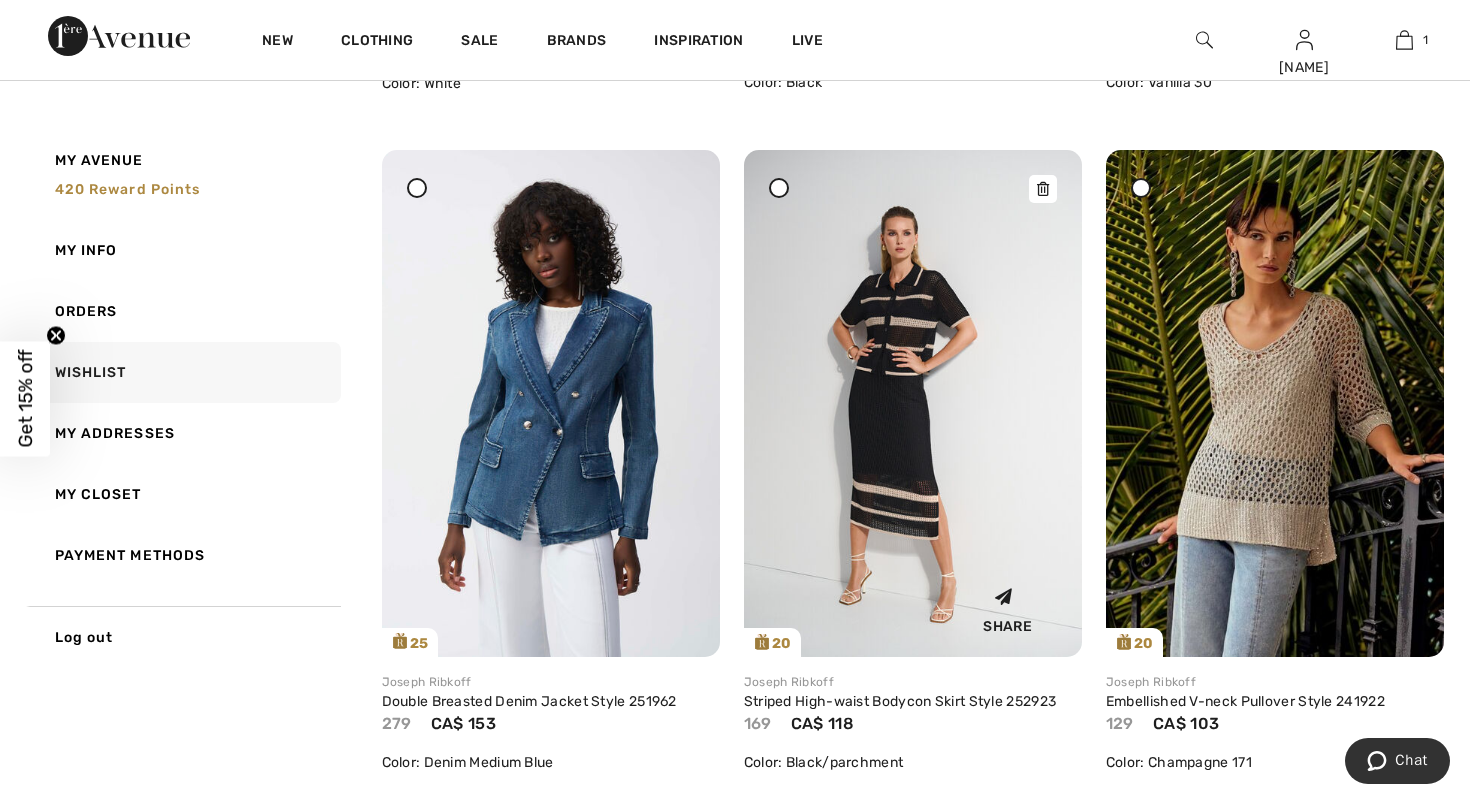 click at bounding box center [913, 403] 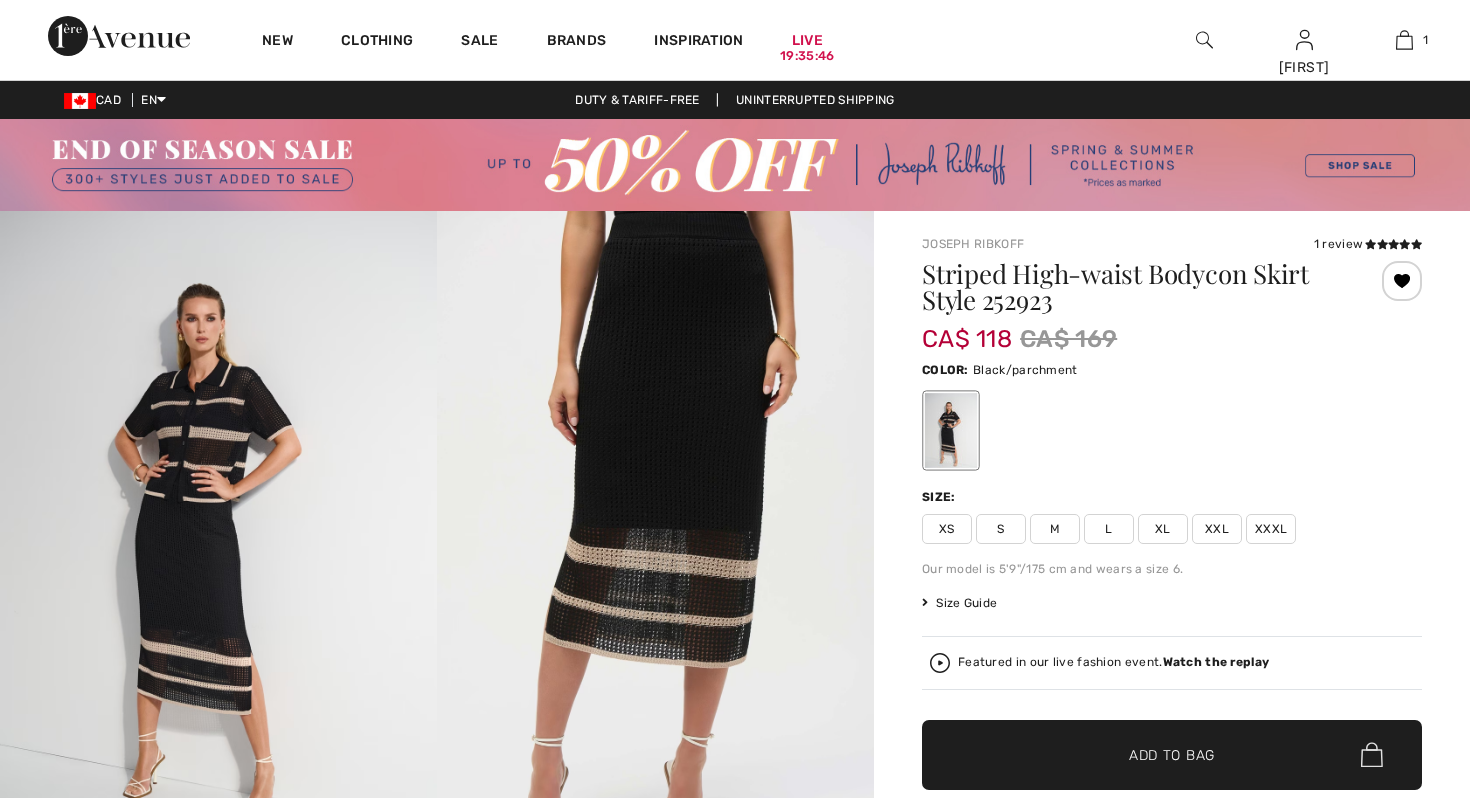 scroll, scrollTop: 0, scrollLeft: 0, axis: both 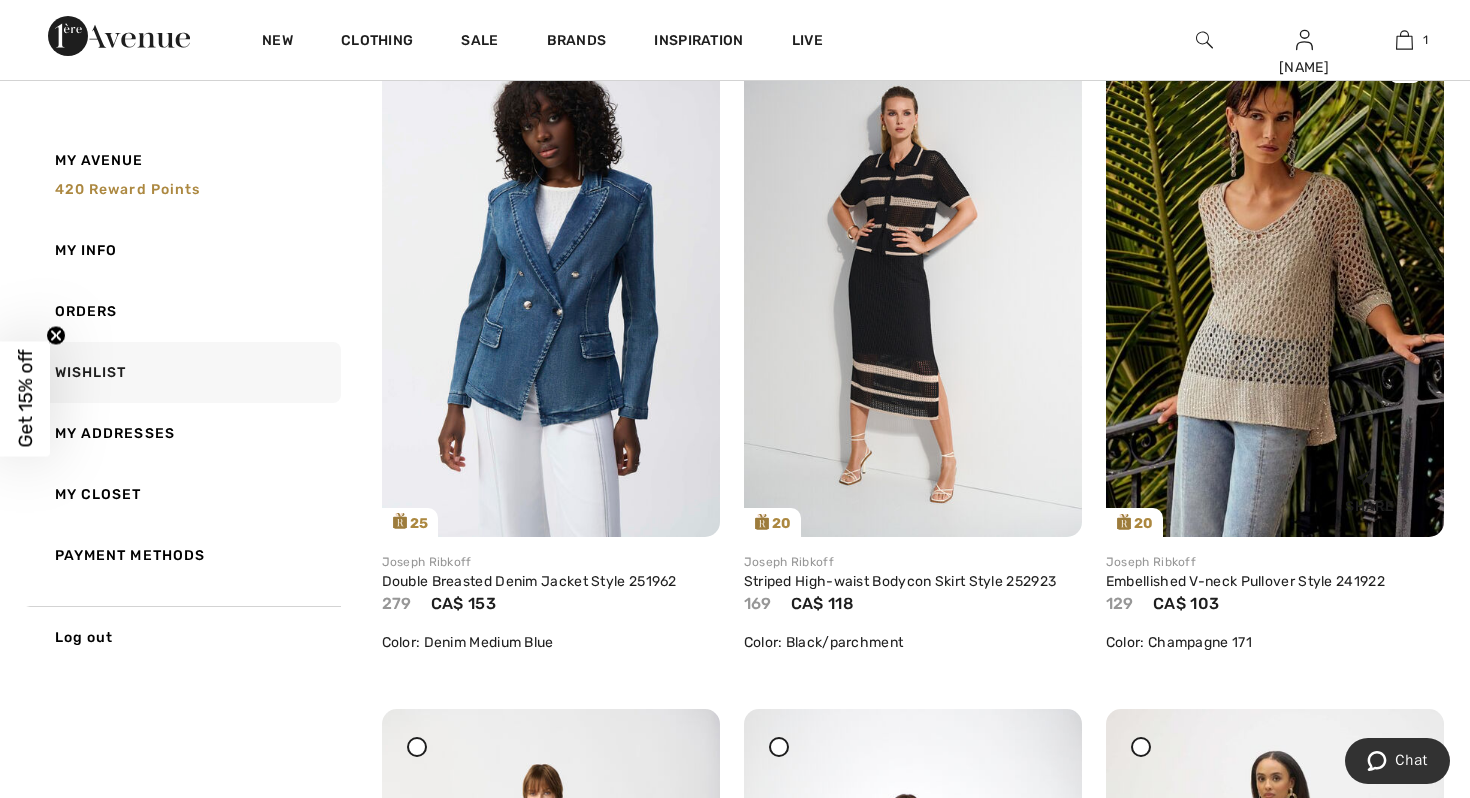 click at bounding box center (1275, 283) 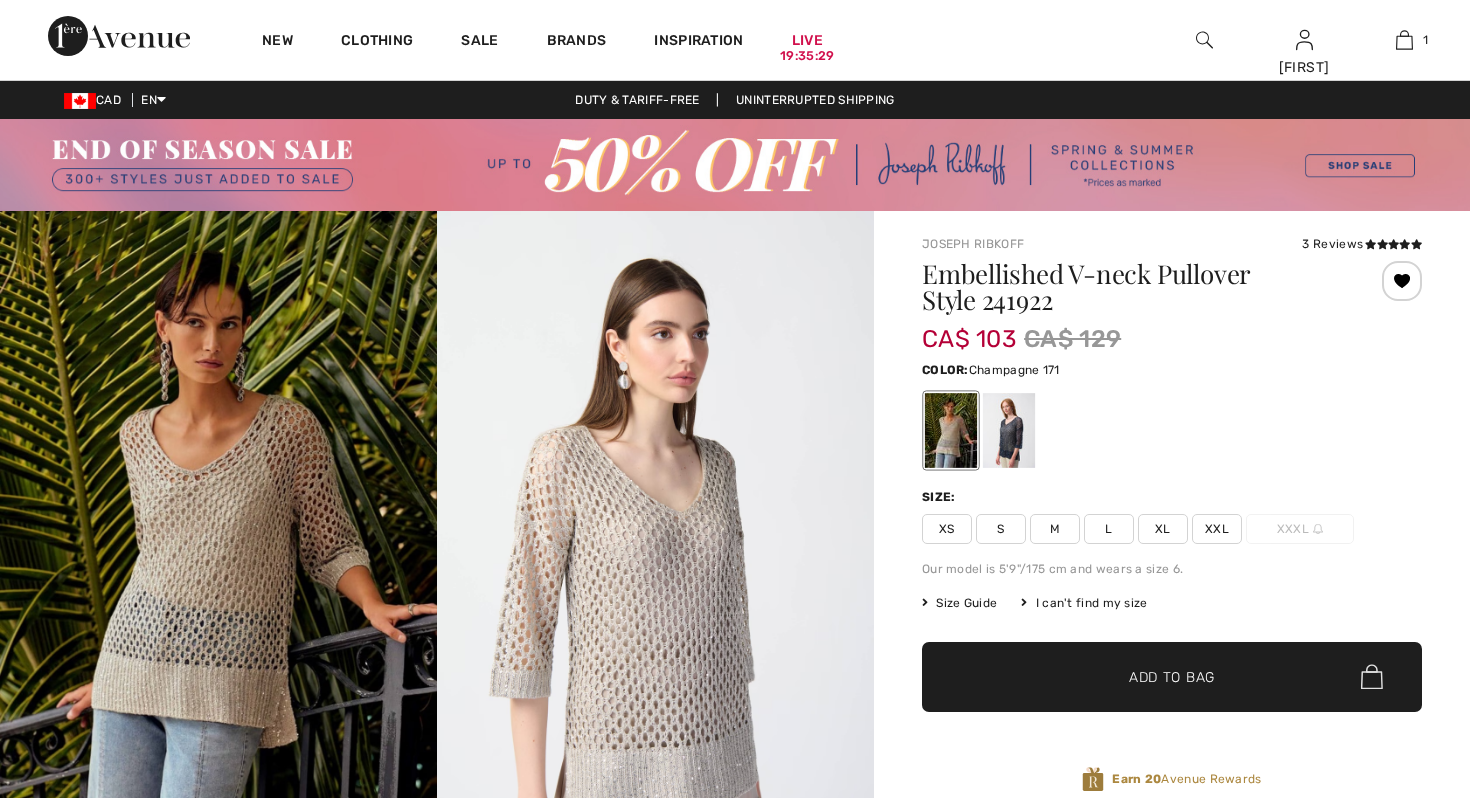 scroll, scrollTop: 0, scrollLeft: 0, axis: both 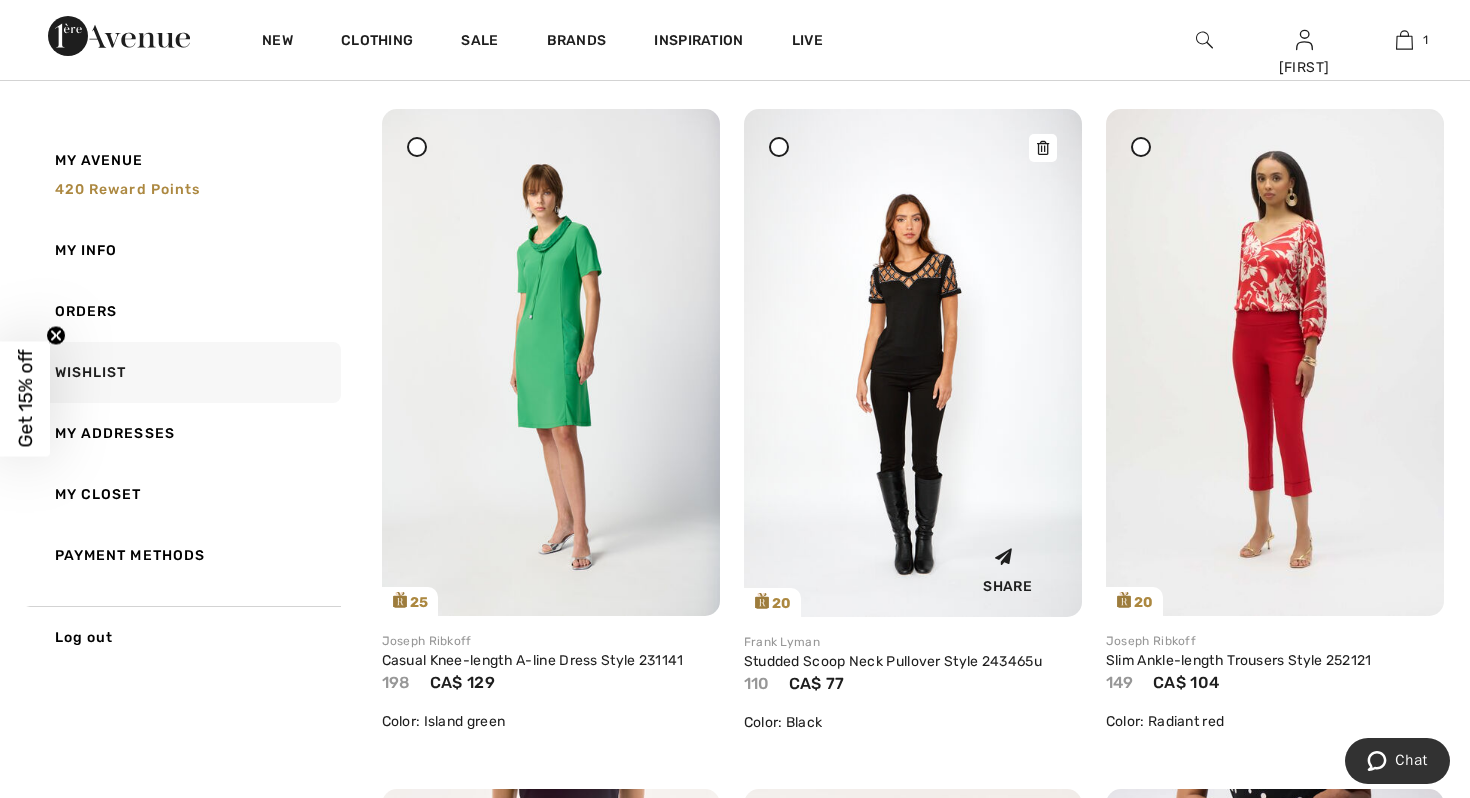 click at bounding box center (913, 363) 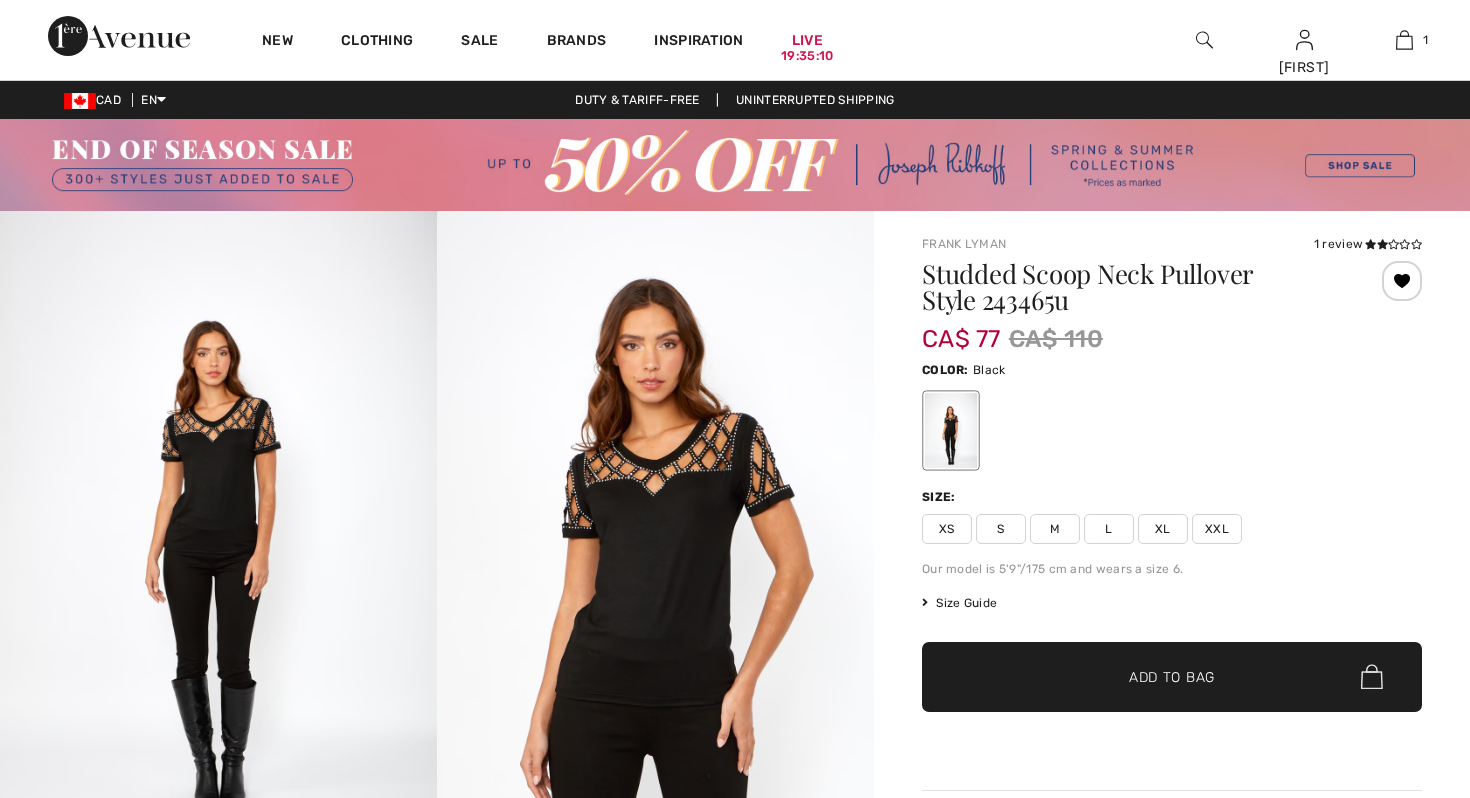 scroll, scrollTop: 0, scrollLeft: 0, axis: both 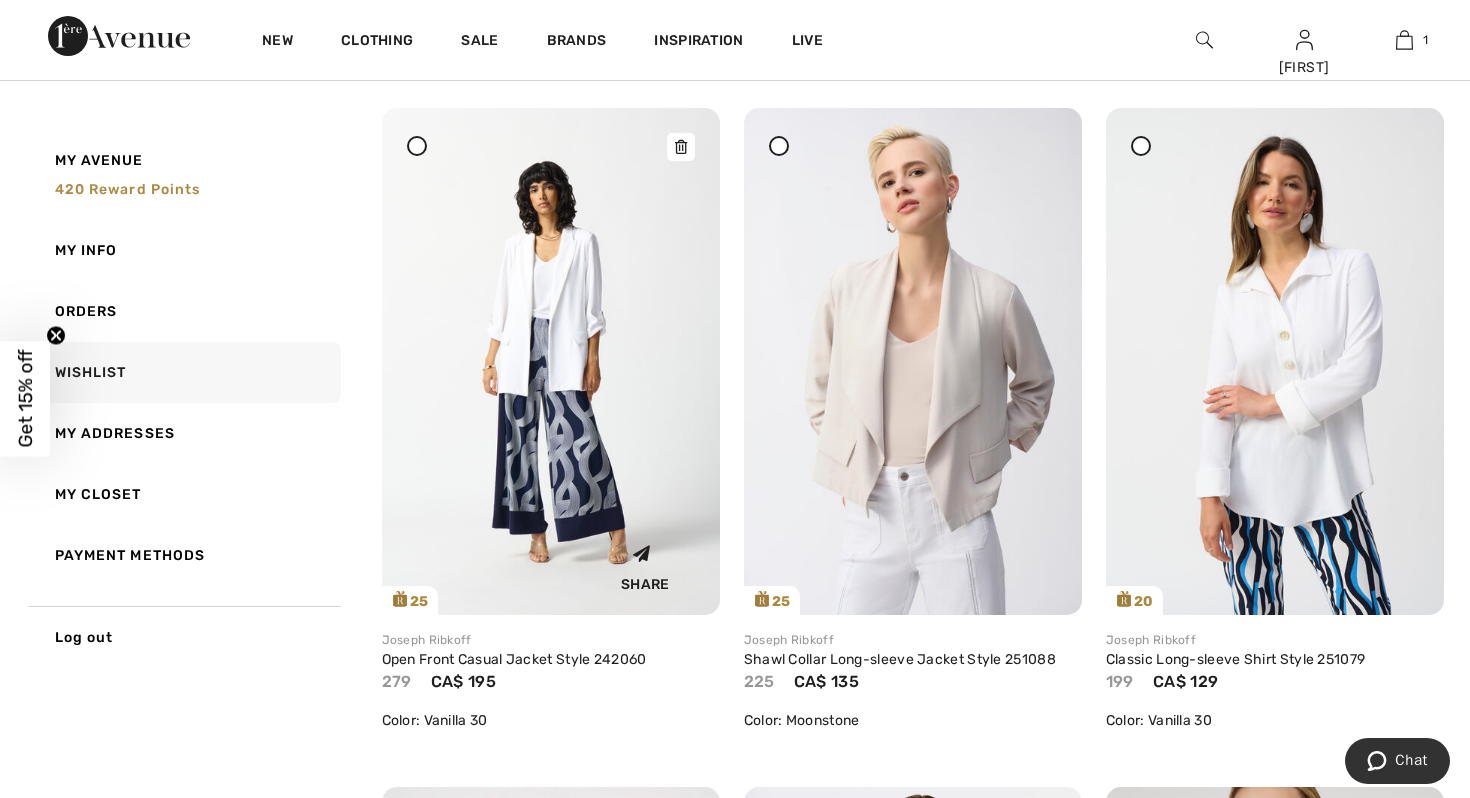 click at bounding box center (681, 147) 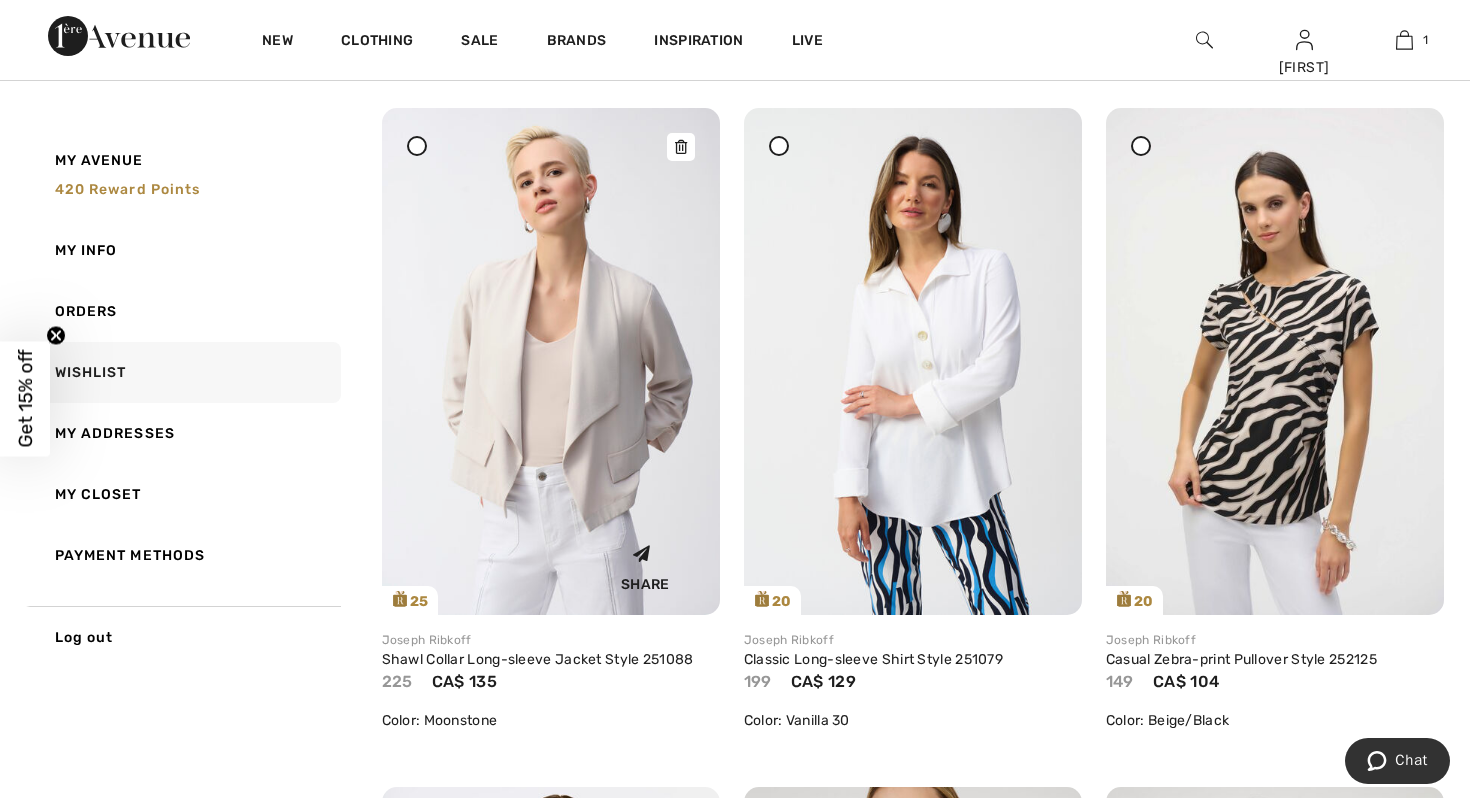 click at bounding box center (551, 361) 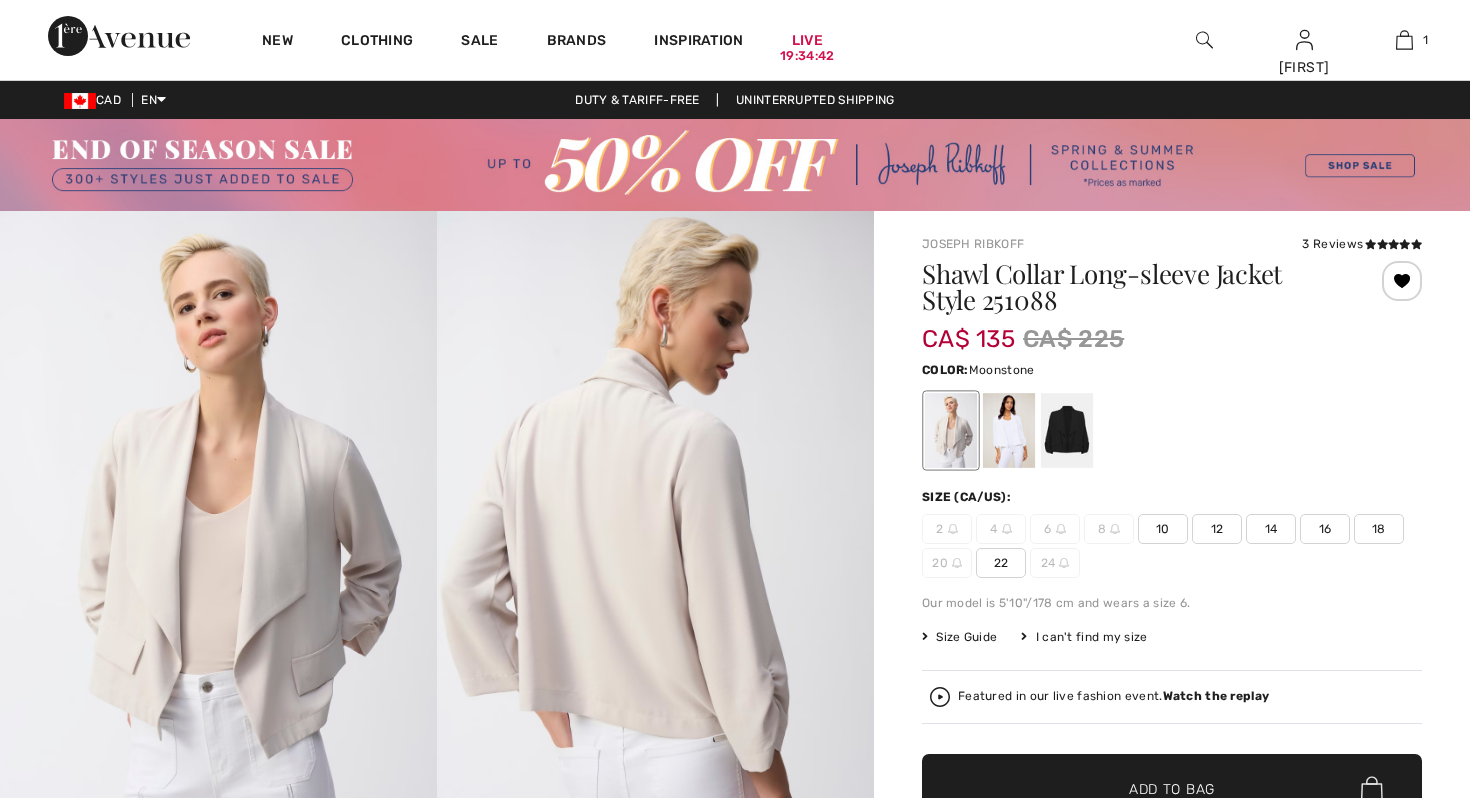 scroll, scrollTop: 0, scrollLeft: 0, axis: both 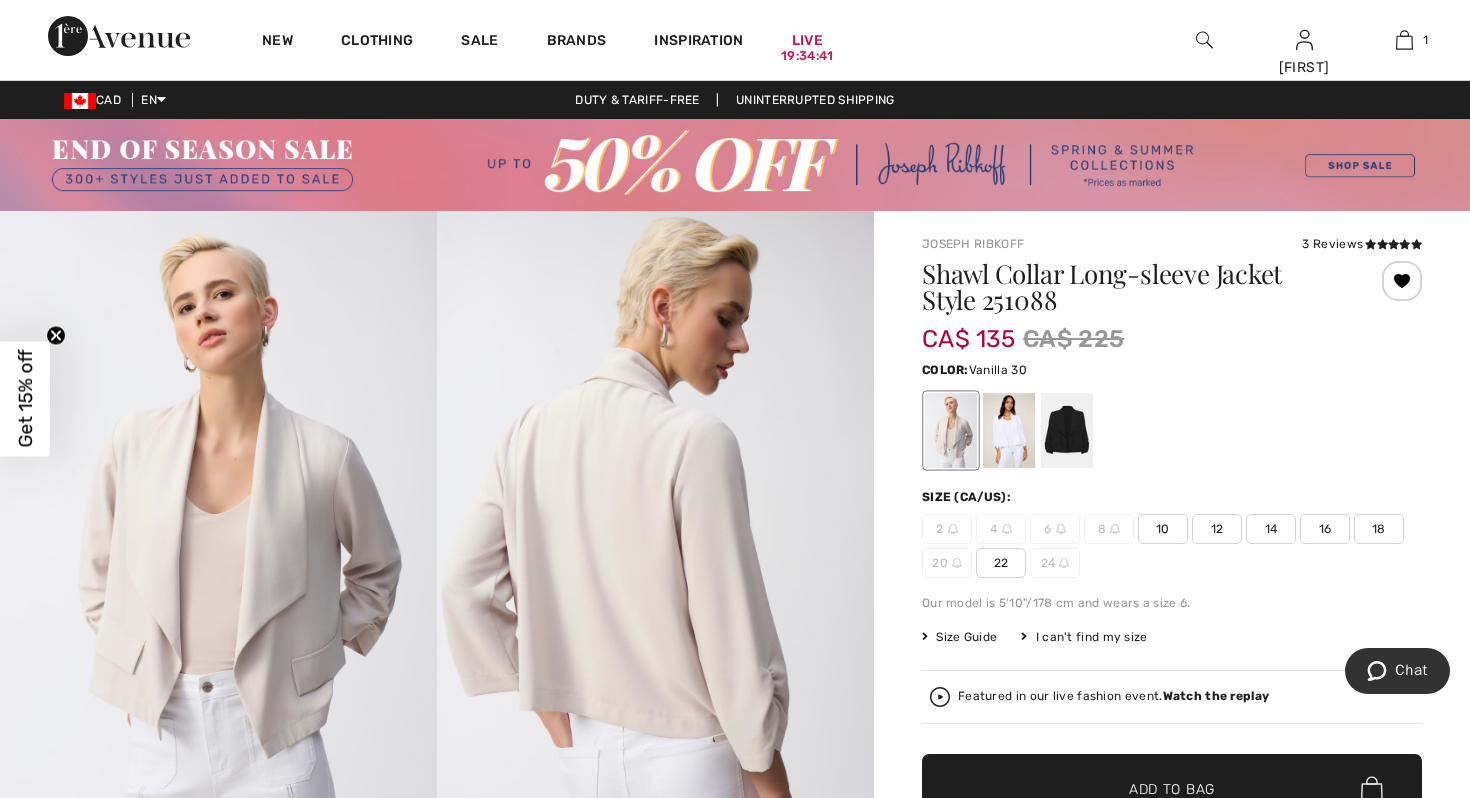click at bounding box center [1009, 430] 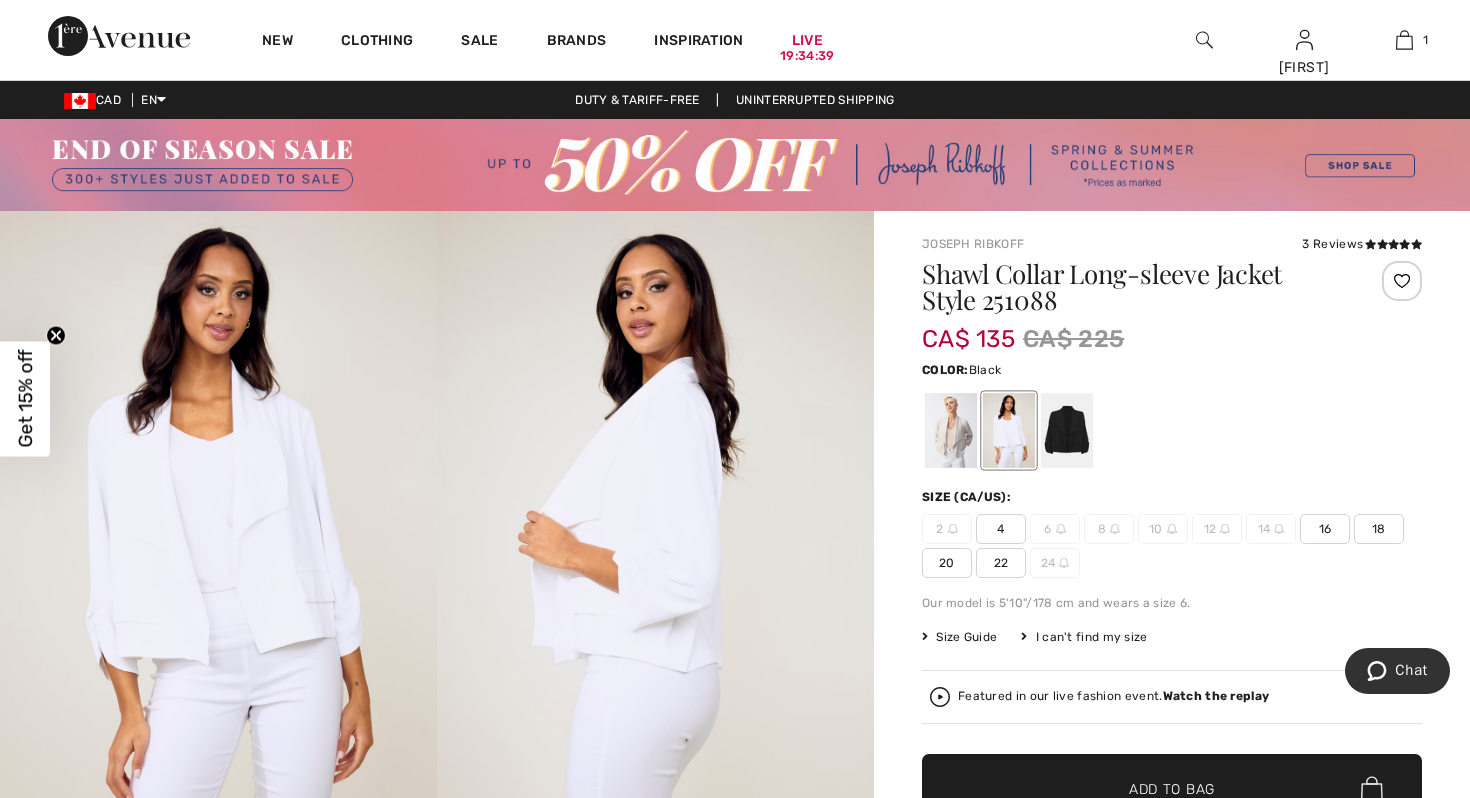 click at bounding box center (1067, 430) 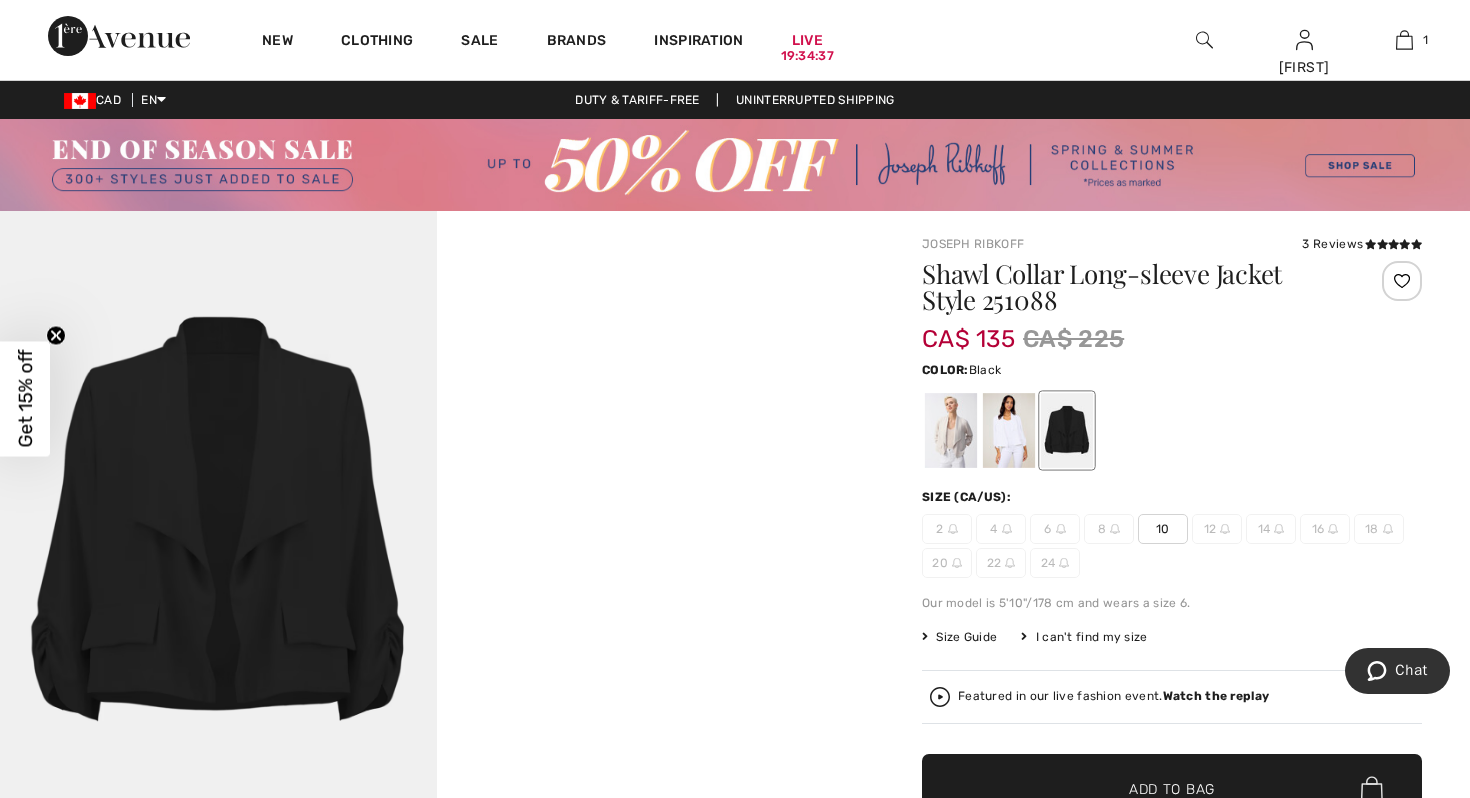 click at bounding box center (1402, 281) 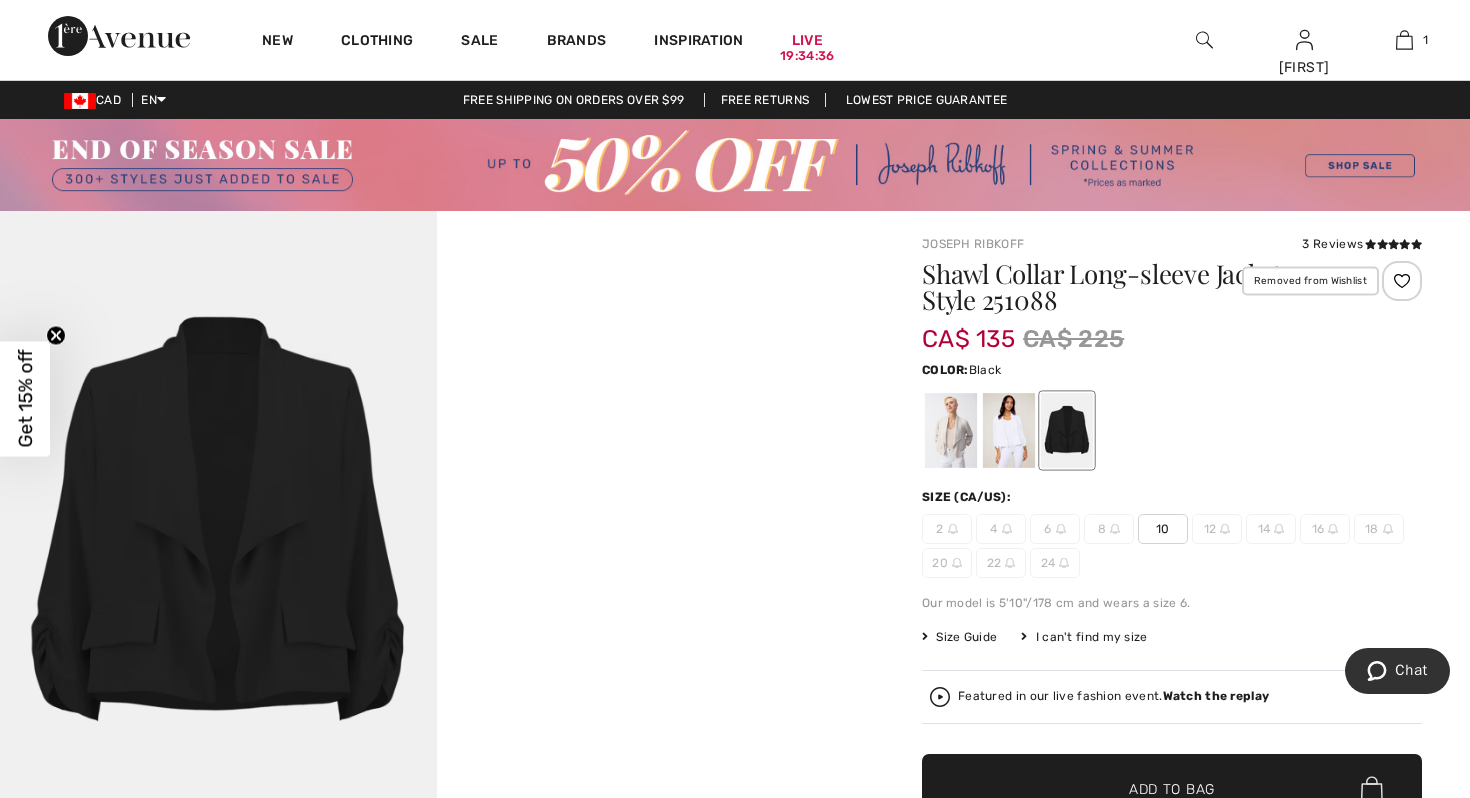 click on "Removed from Wishlist" at bounding box center [1402, 281] 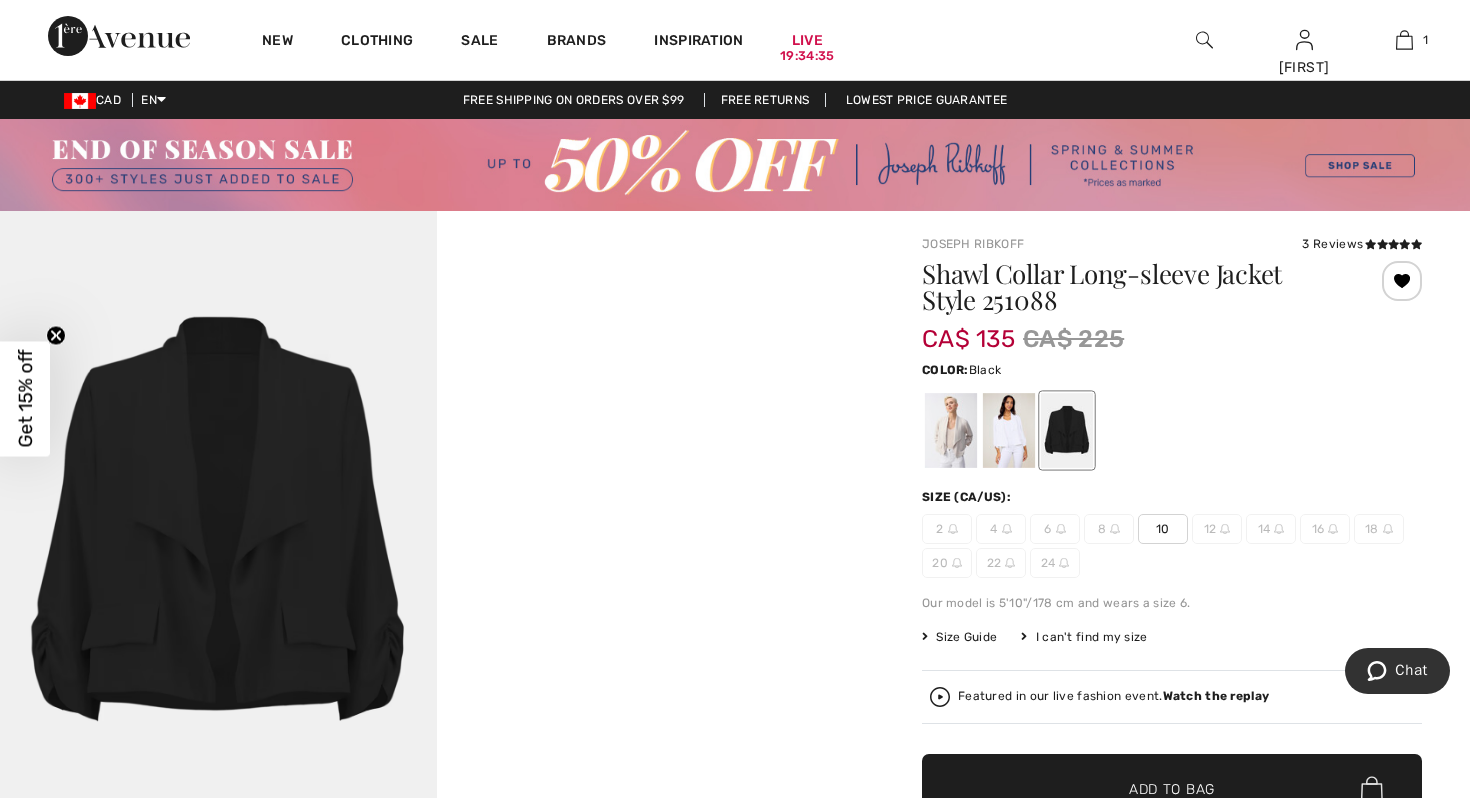 click at bounding box center [1402, 281] 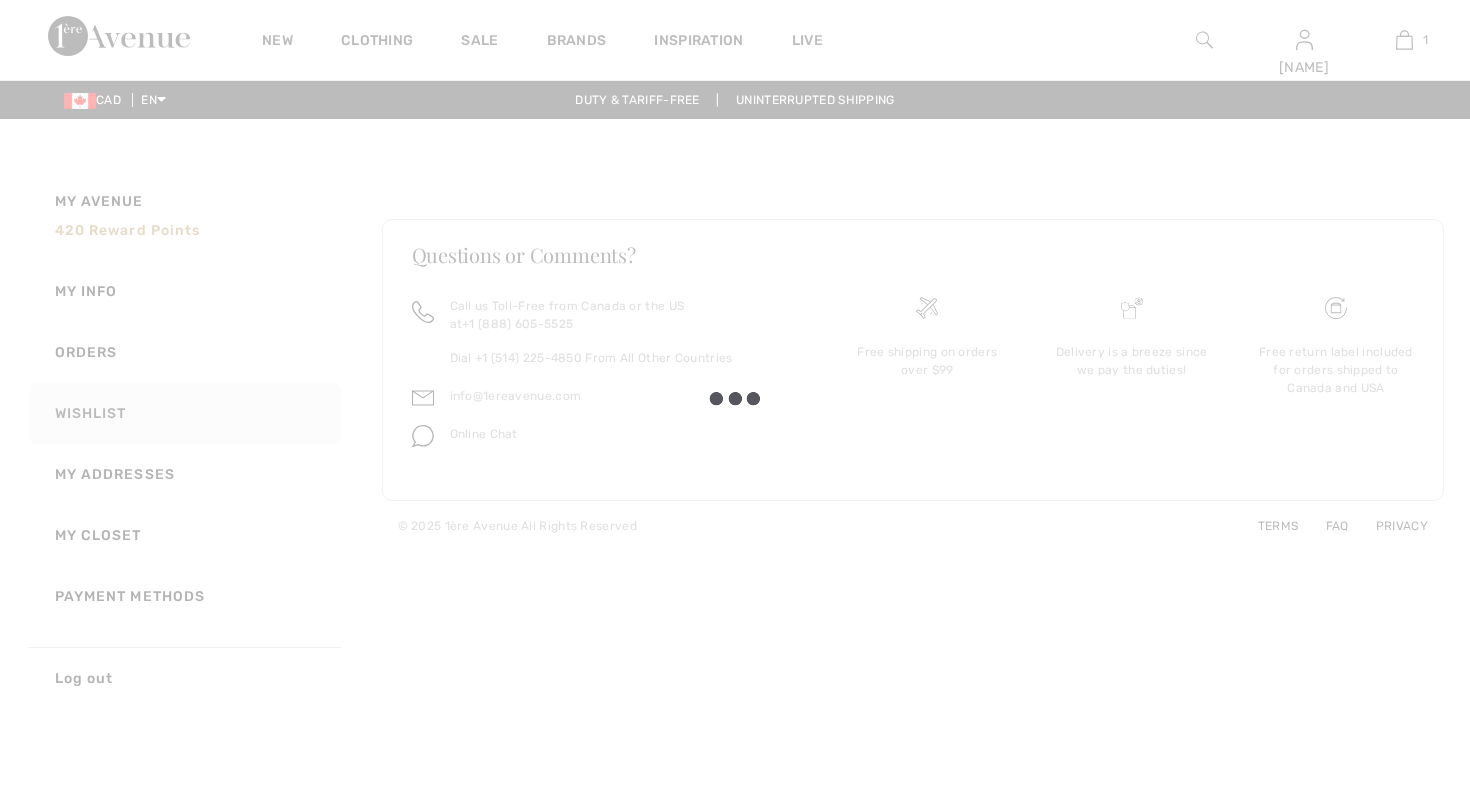 scroll, scrollTop: 0, scrollLeft: 0, axis: both 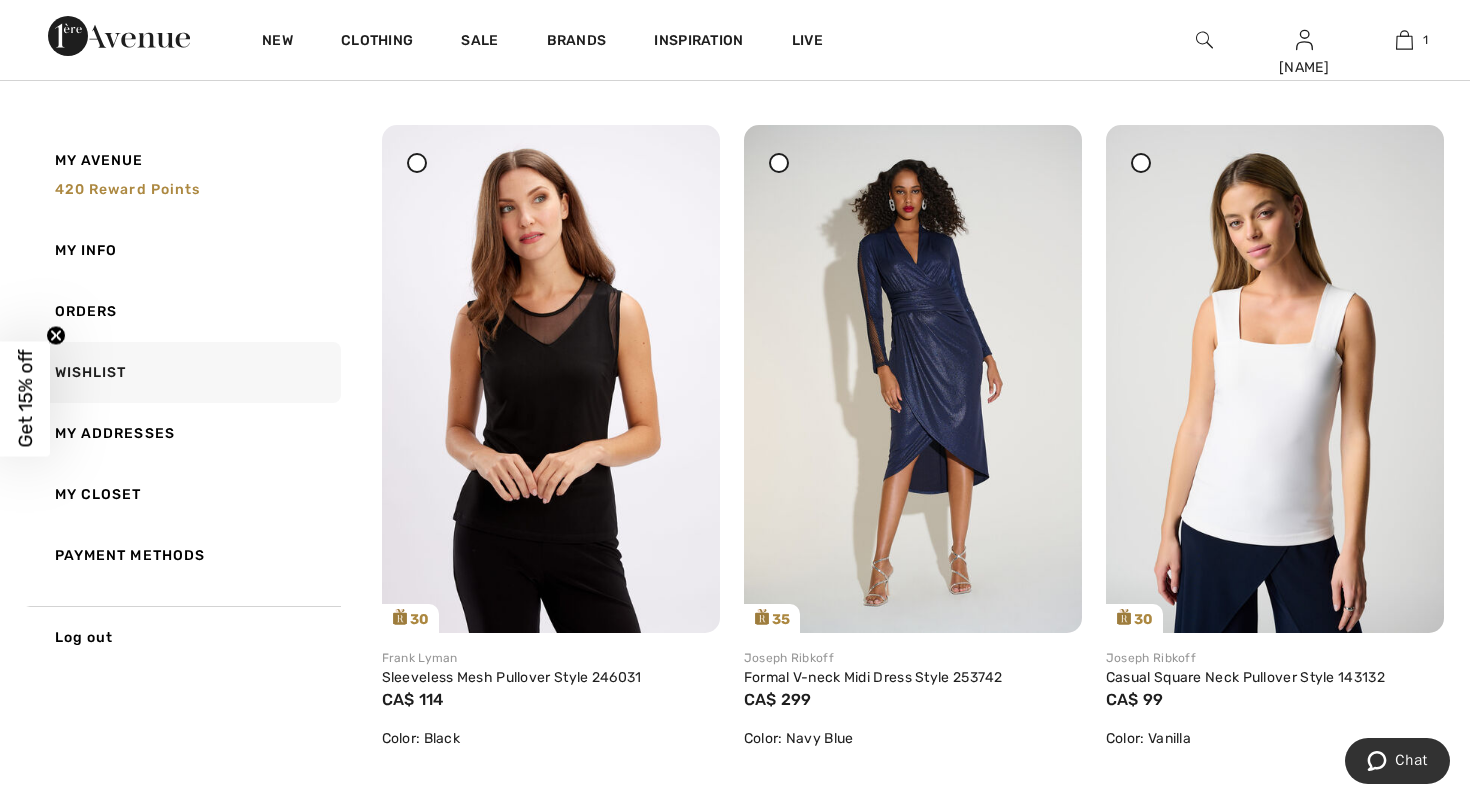 drag, startPoint x: 1463, startPoint y: 678, endPoint x: 1462, endPoint y: 5, distance: 673.00073 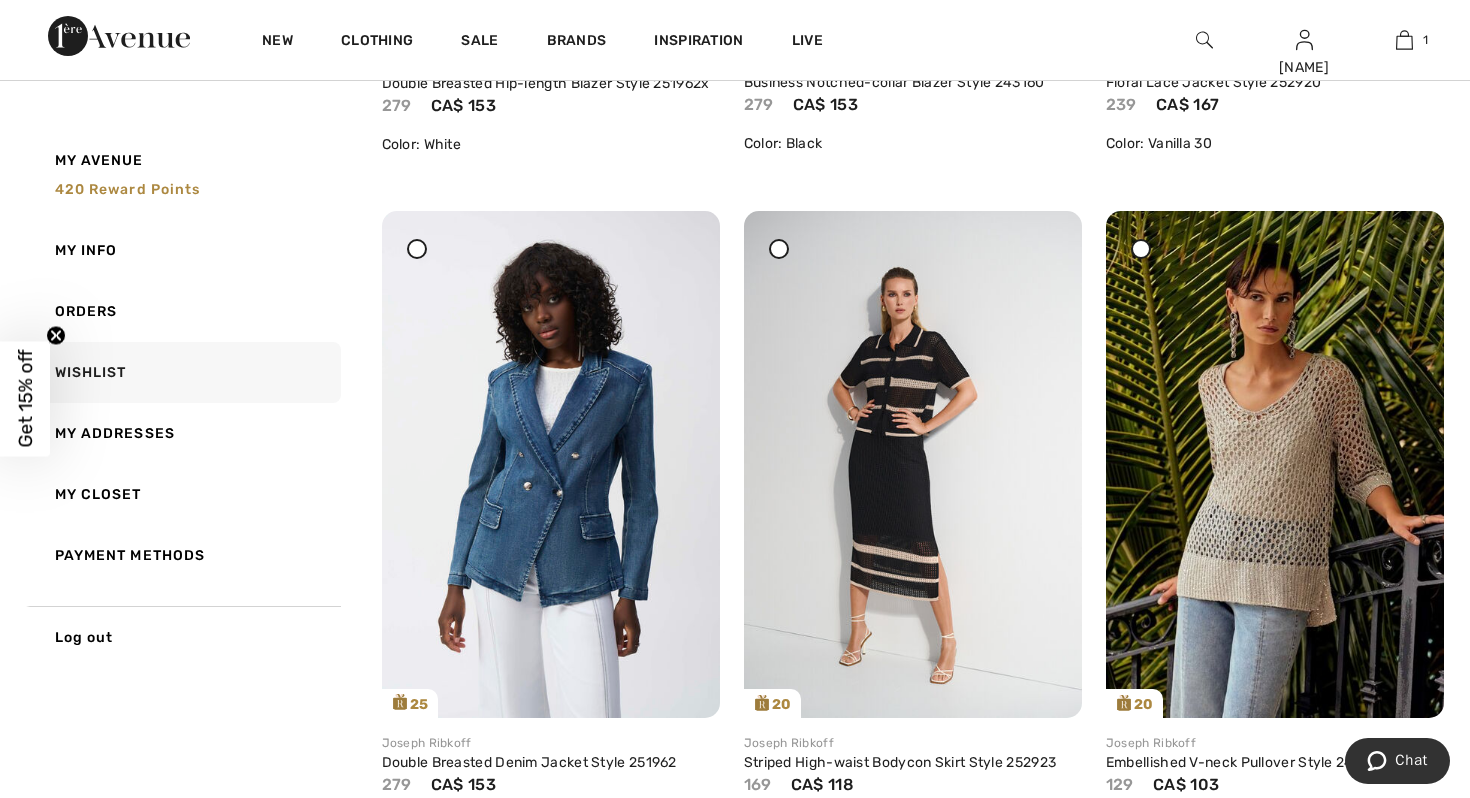 scroll, scrollTop: 845, scrollLeft: 0, axis: vertical 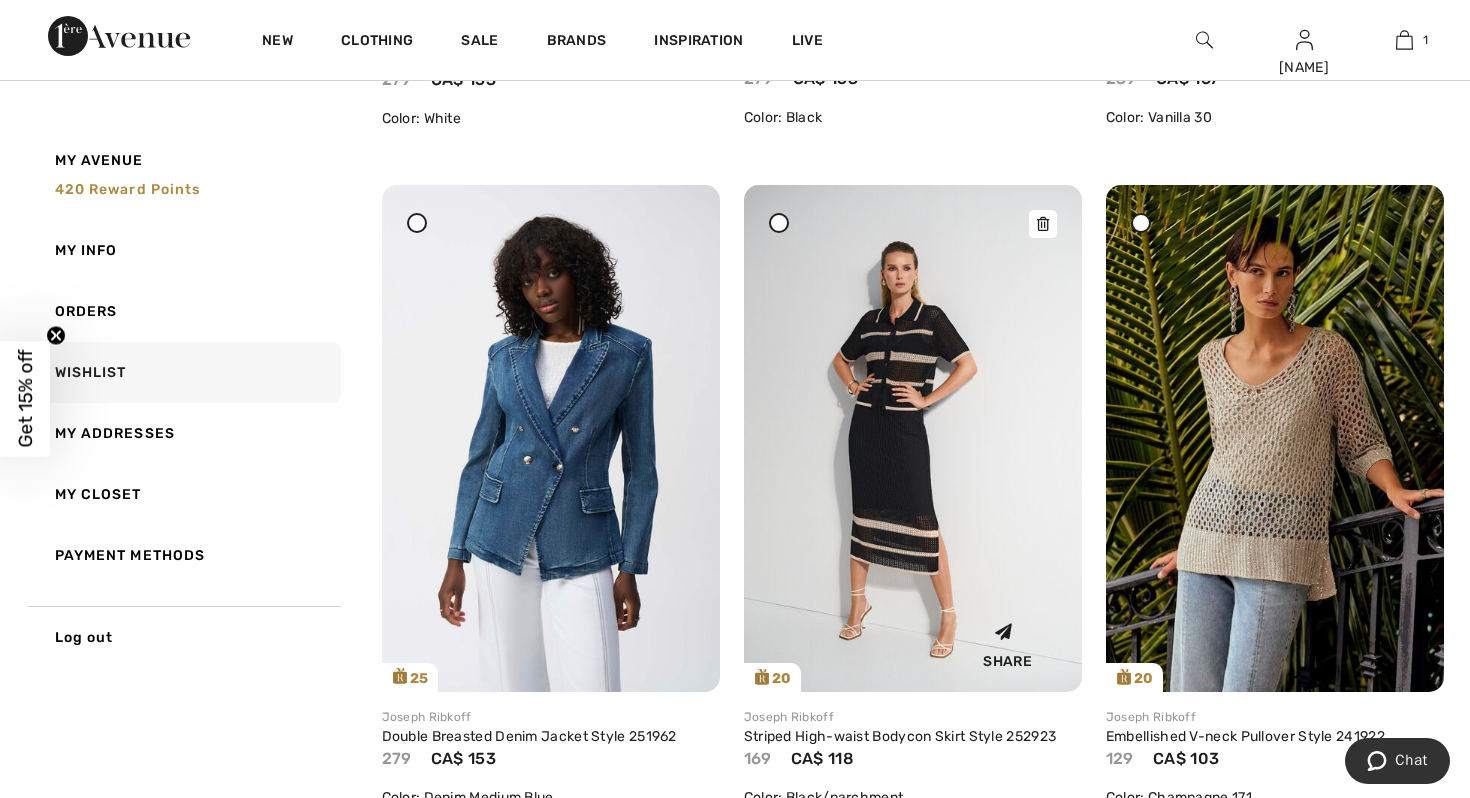 click at bounding box center [1043, 224] 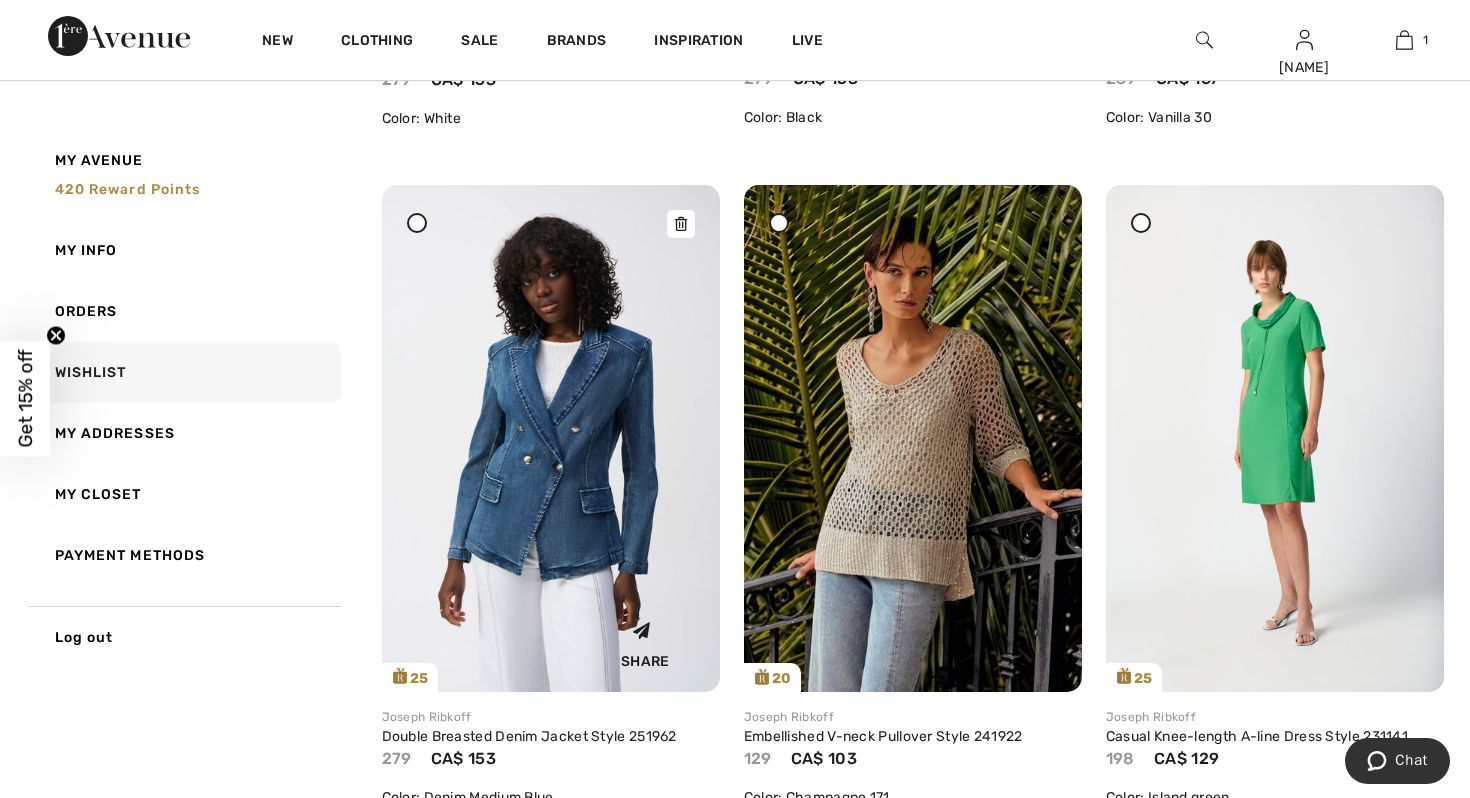 click at bounding box center [681, 224] 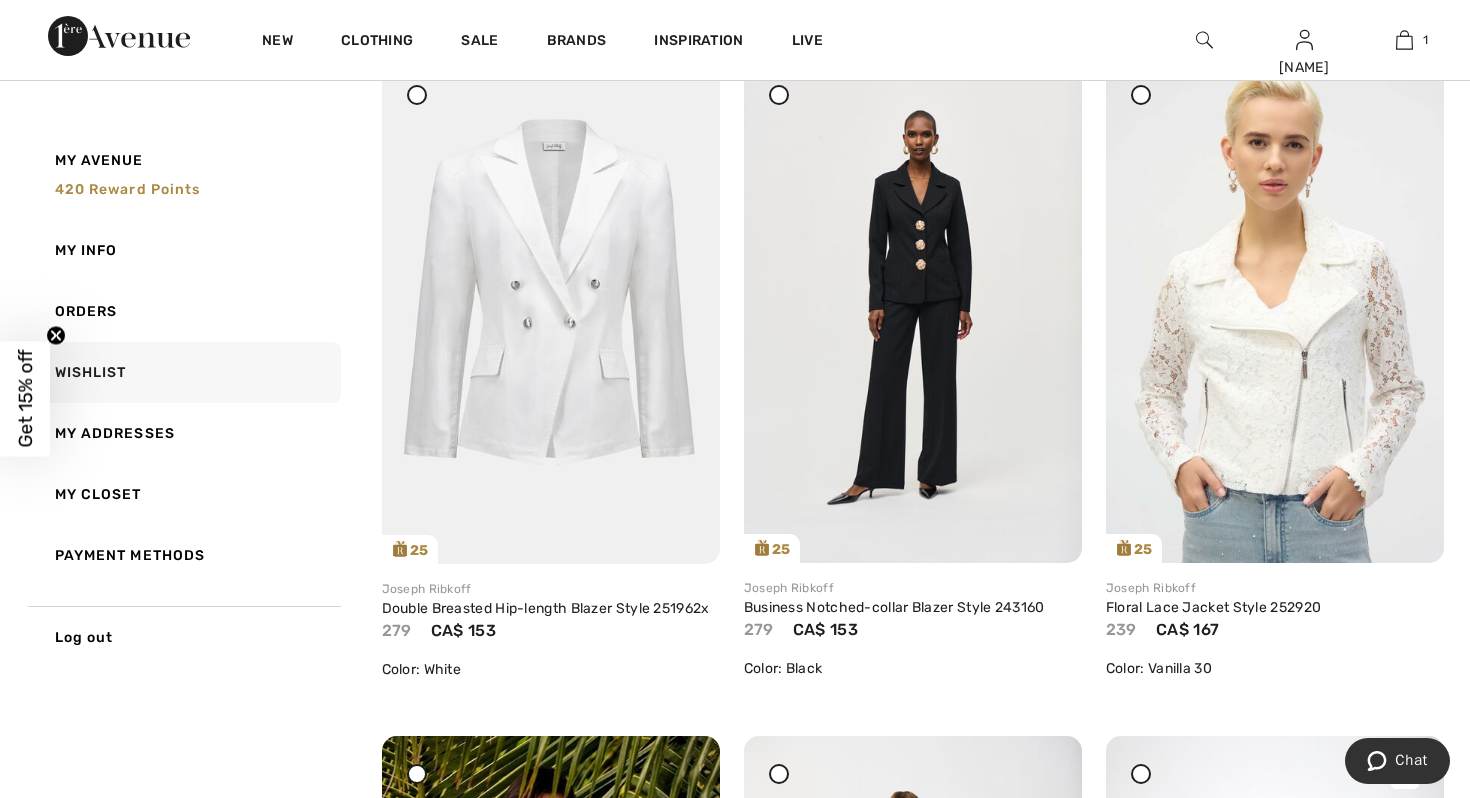 scroll, scrollTop: 285, scrollLeft: 0, axis: vertical 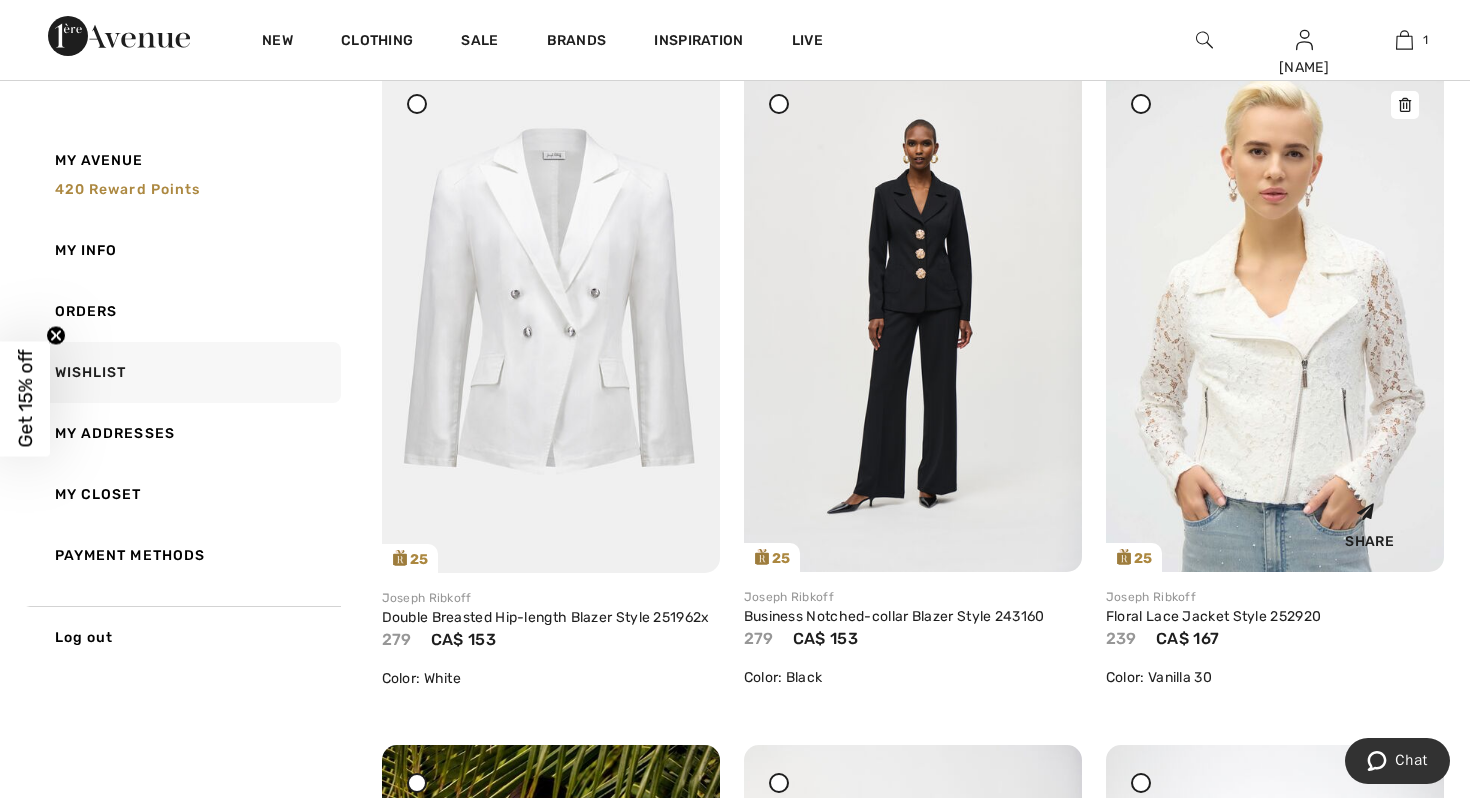 click at bounding box center (1405, 105) 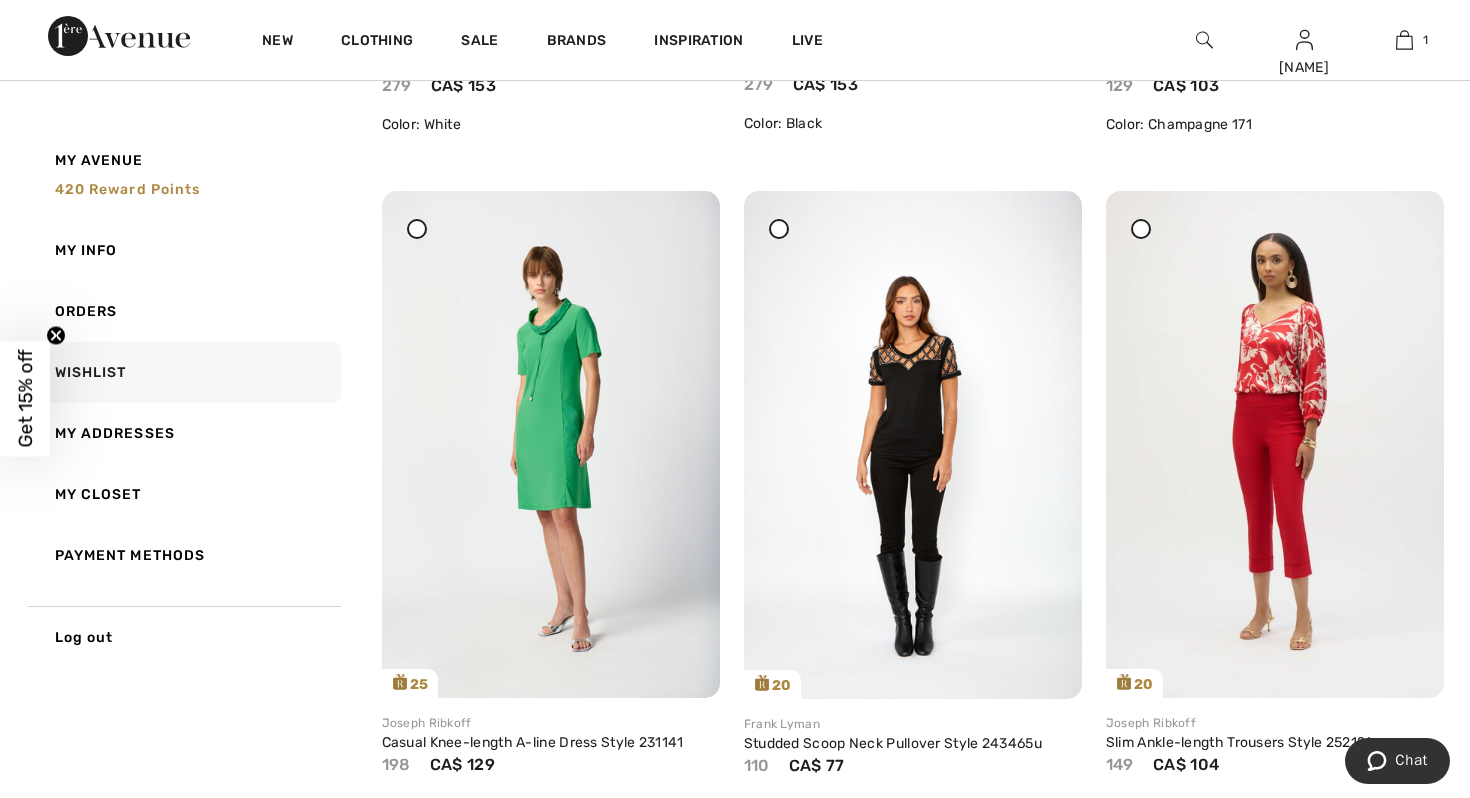 scroll, scrollTop: 845, scrollLeft: 0, axis: vertical 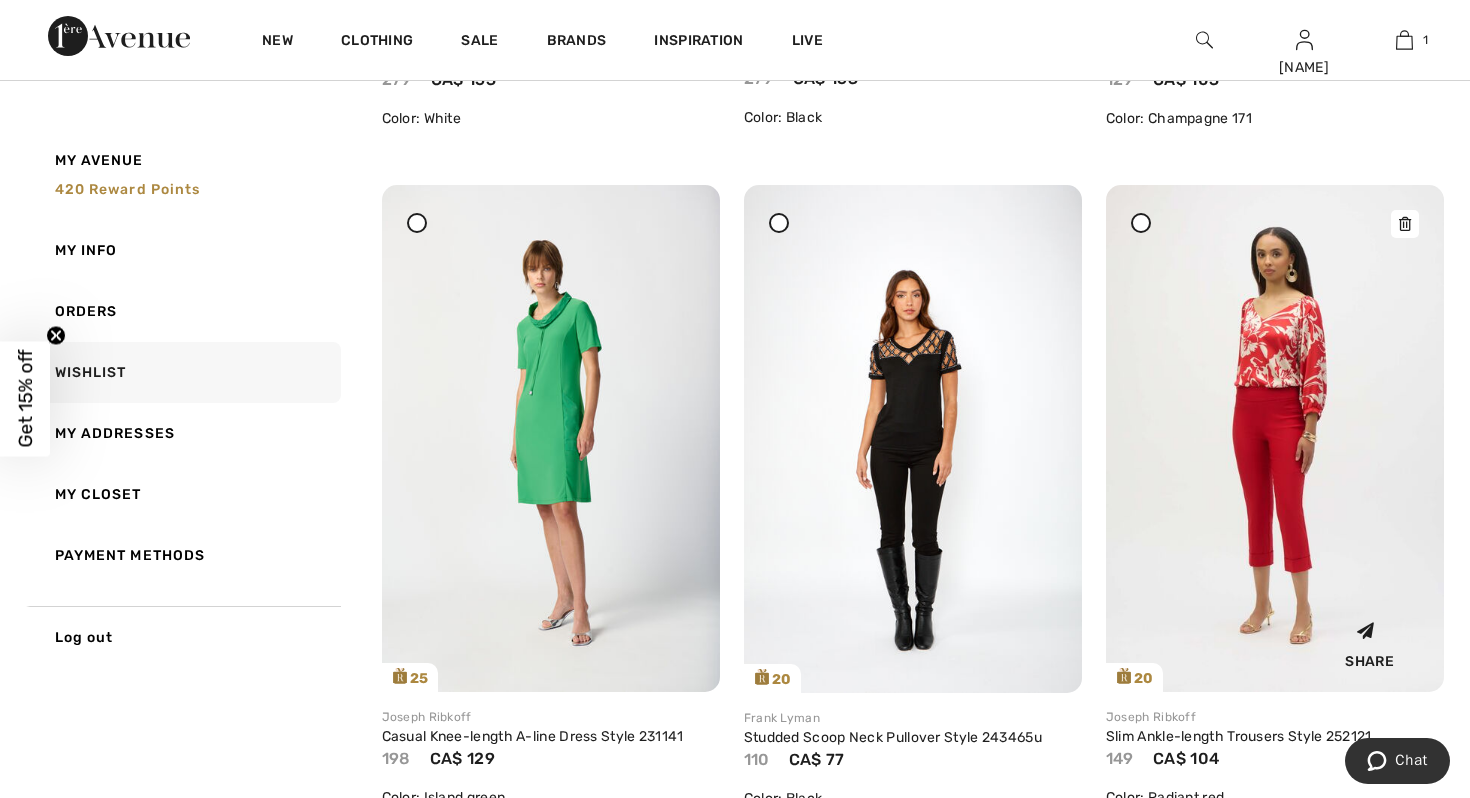 click at bounding box center [1275, 438] 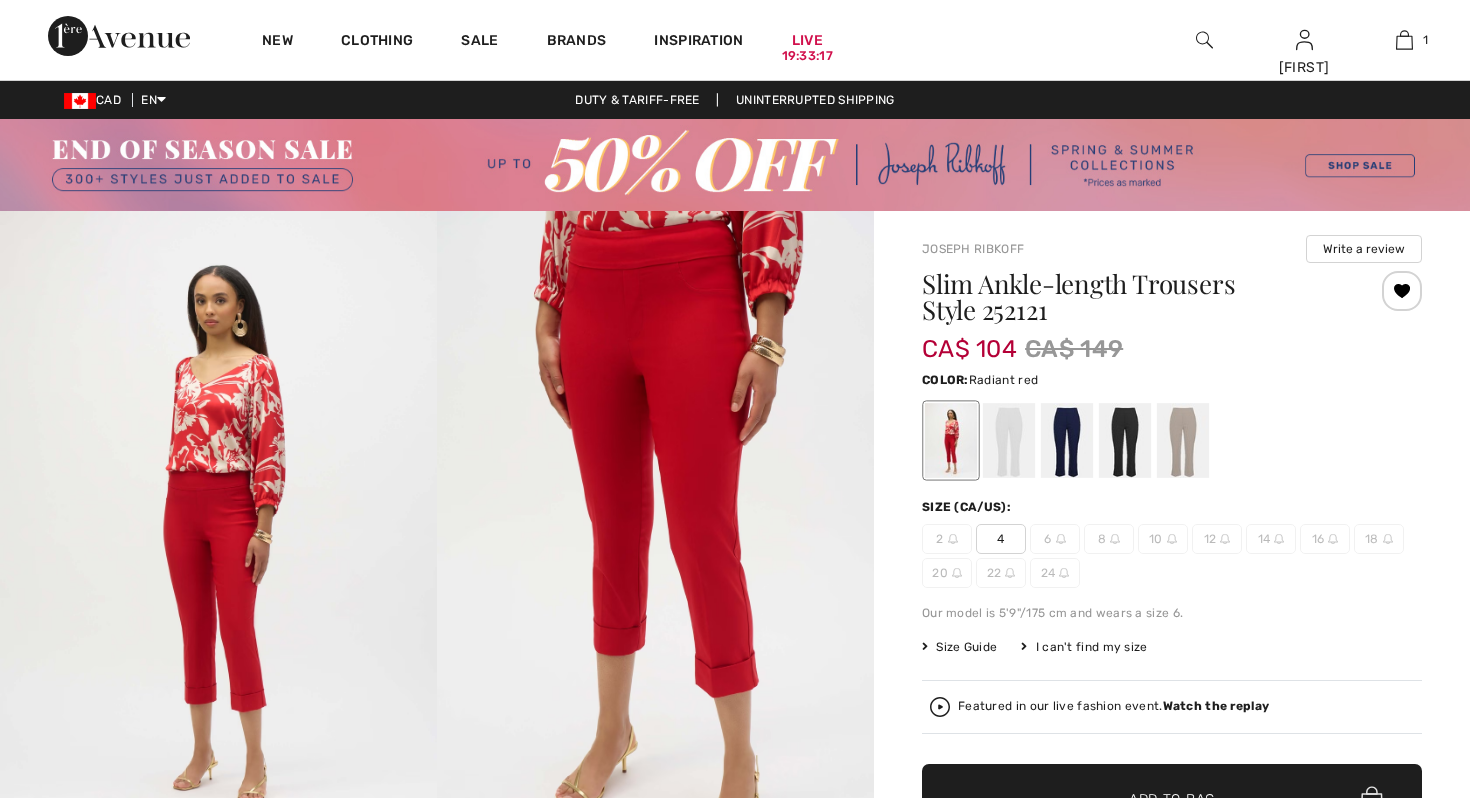 scroll, scrollTop: 0, scrollLeft: 0, axis: both 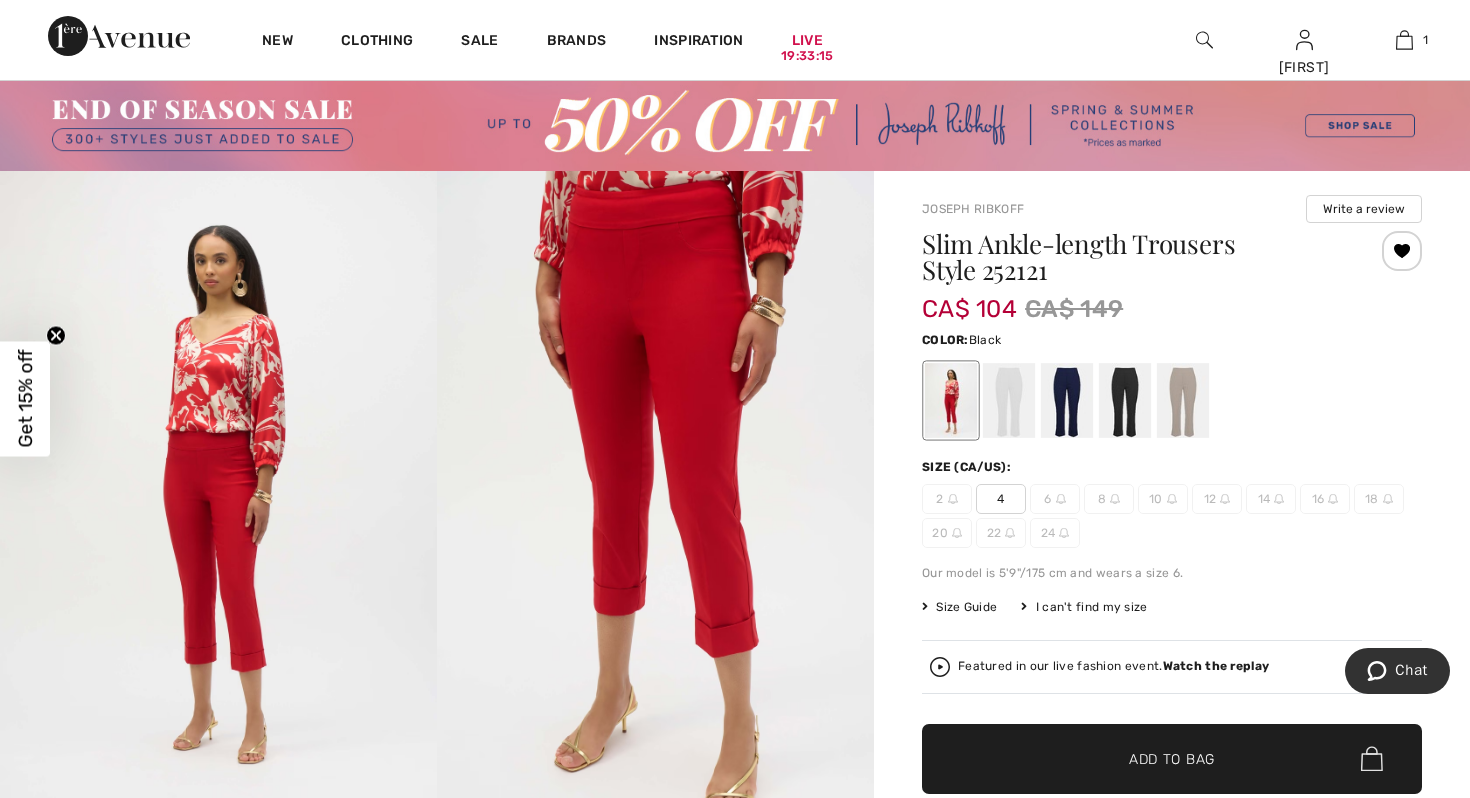 click at bounding box center [1125, 400] 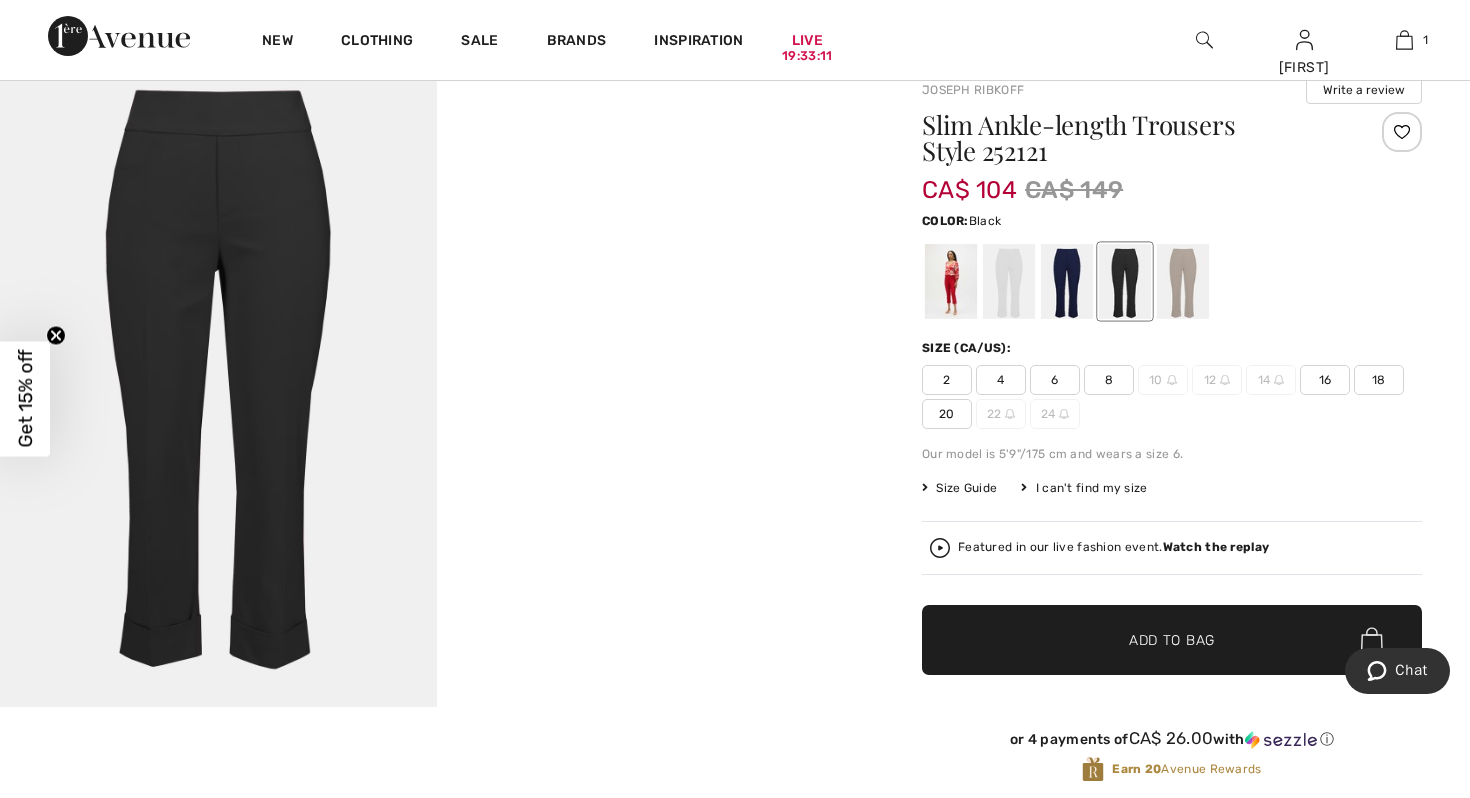 scroll, scrollTop: 160, scrollLeft: 0, axis: vertical 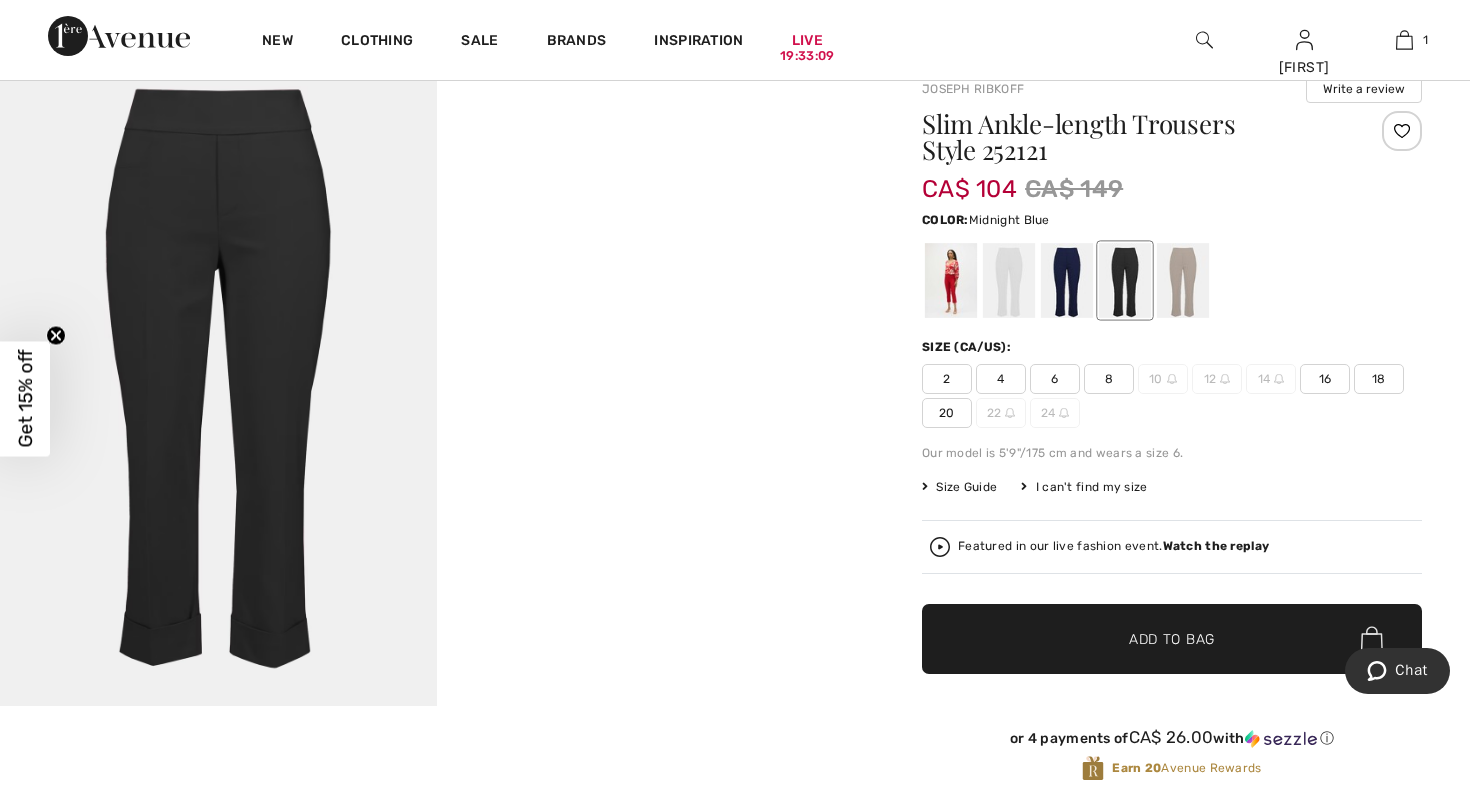 click at bounding box center (1067, 280) 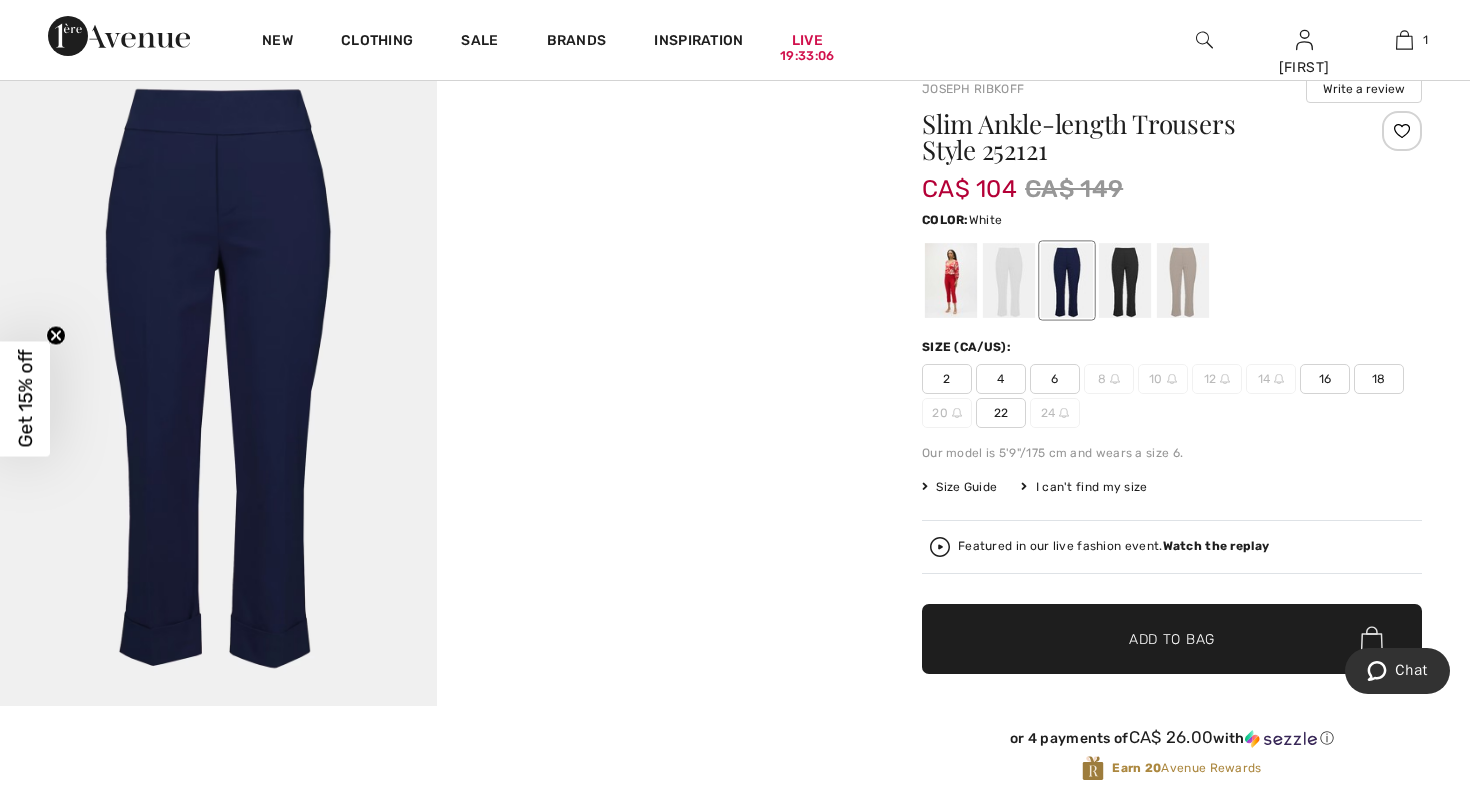 click at bounding box center (1009, 280) 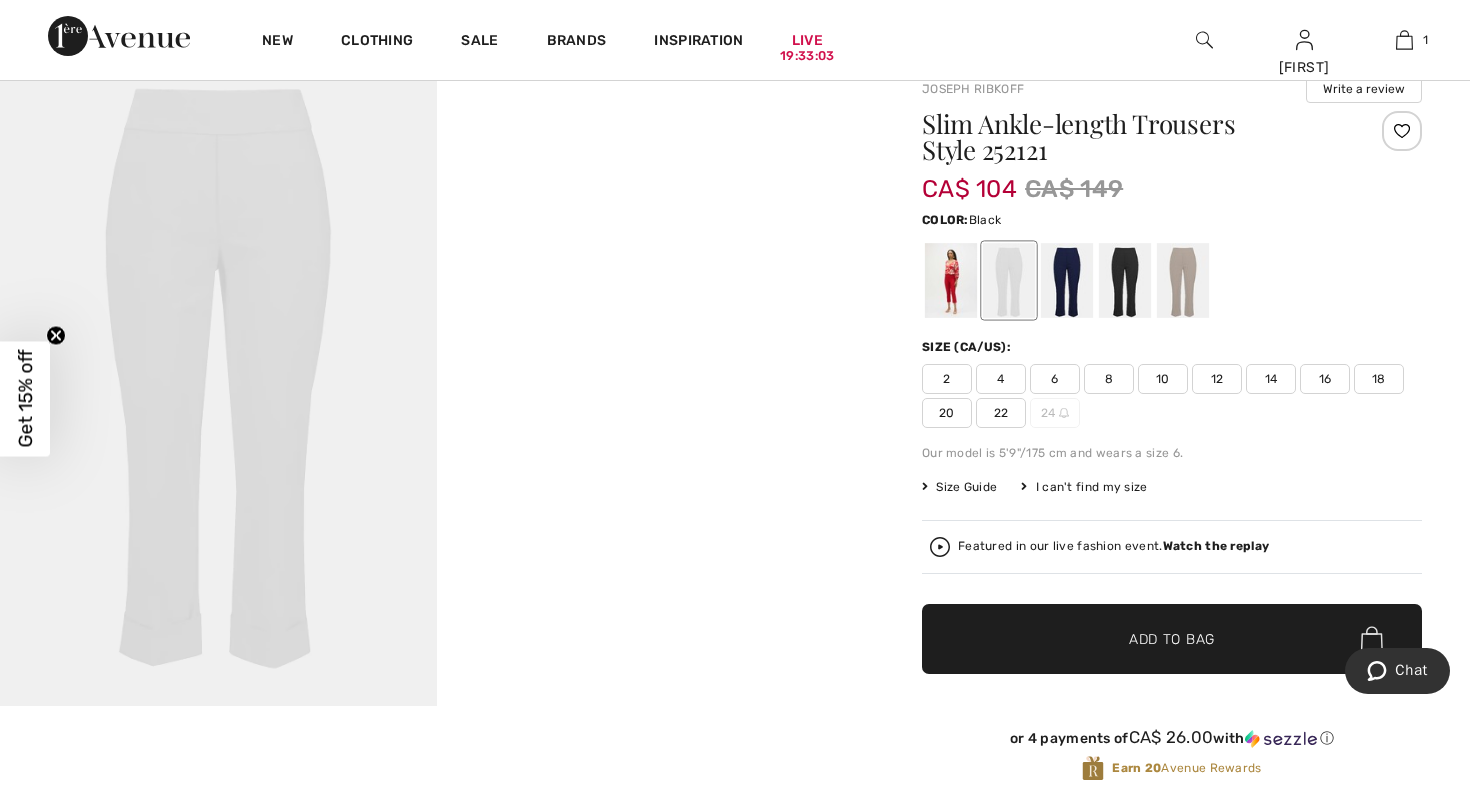 click at bounding box center (1125, 280) 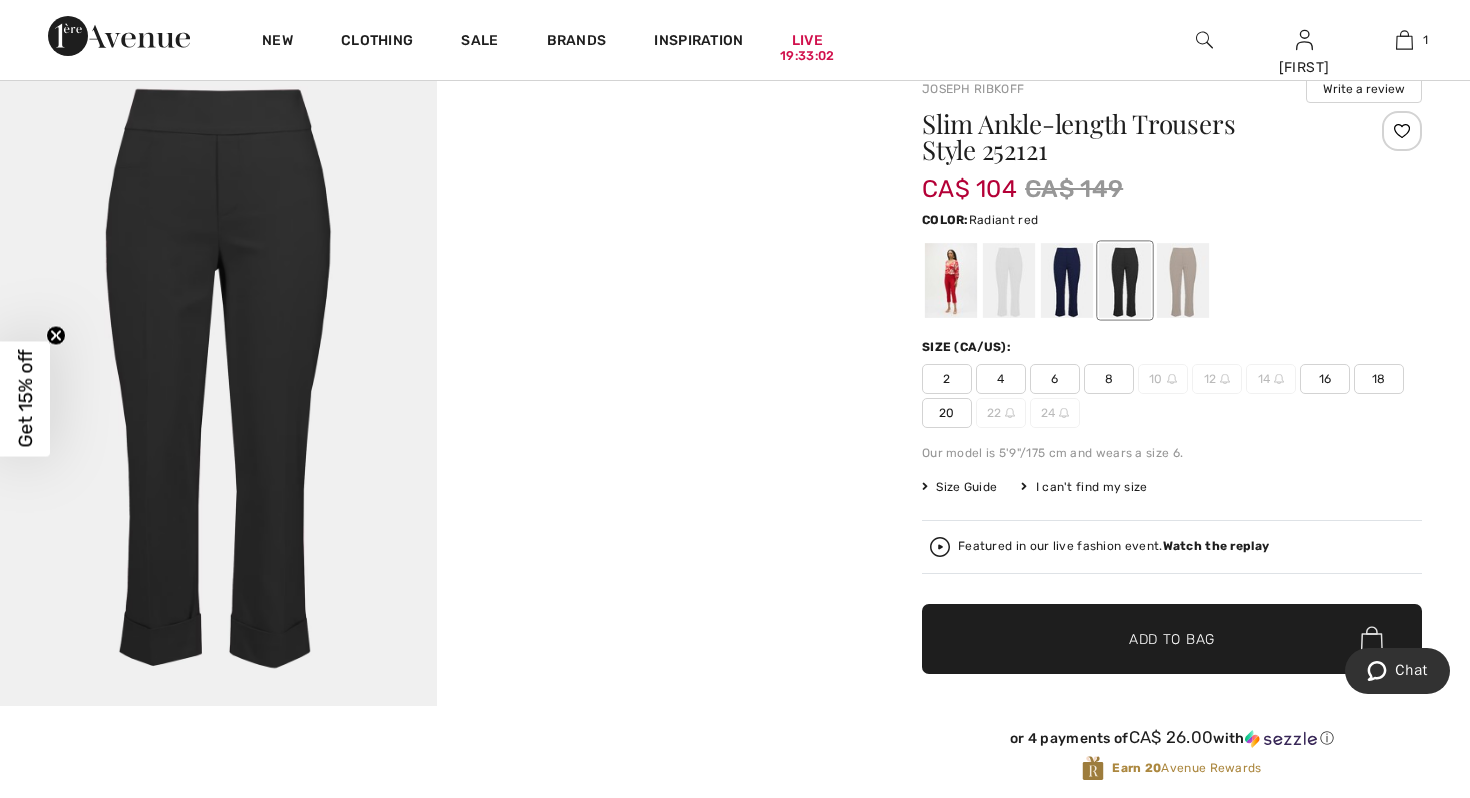 click at bounding box center [951, 280] 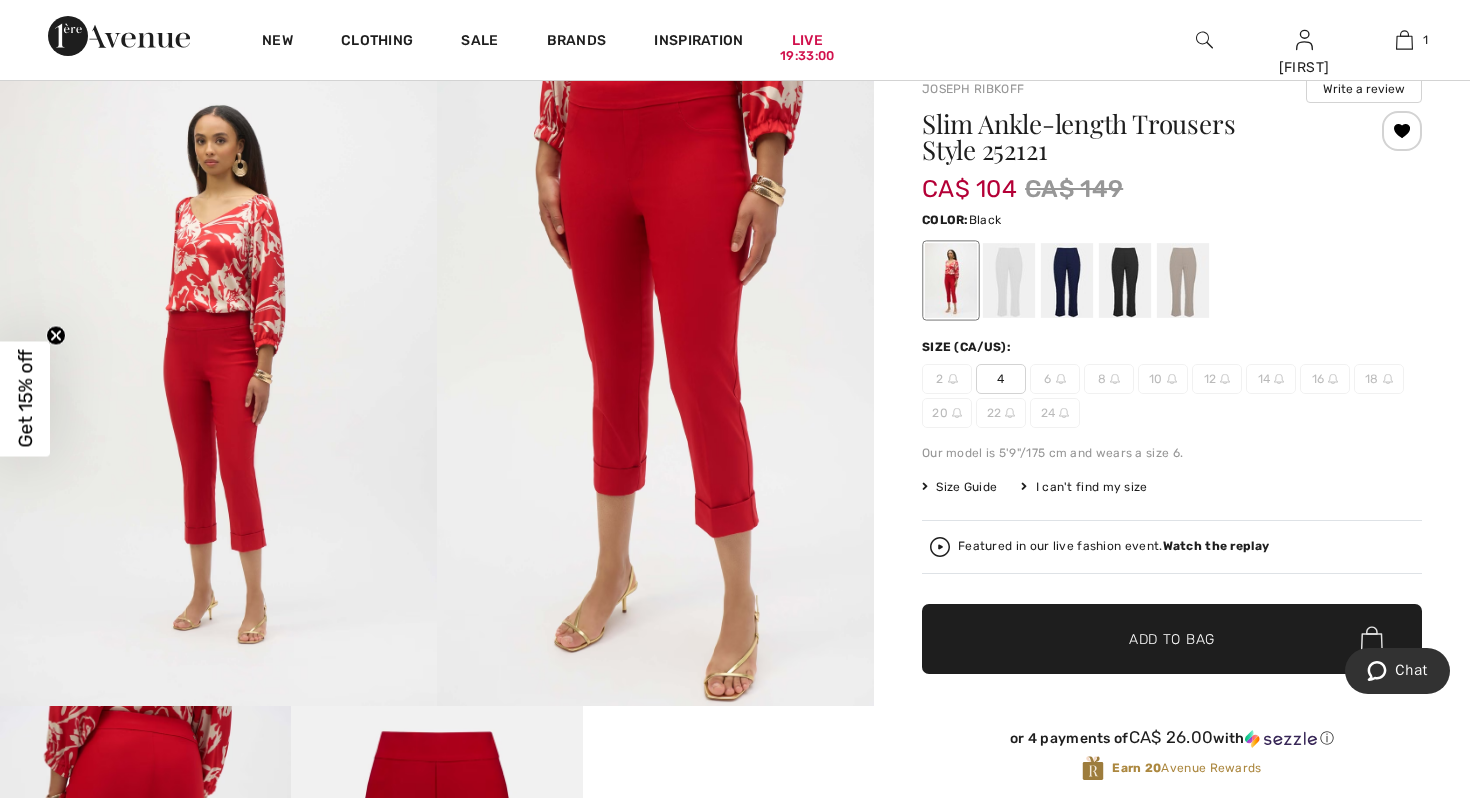 click at bounding box center (1125, 280) 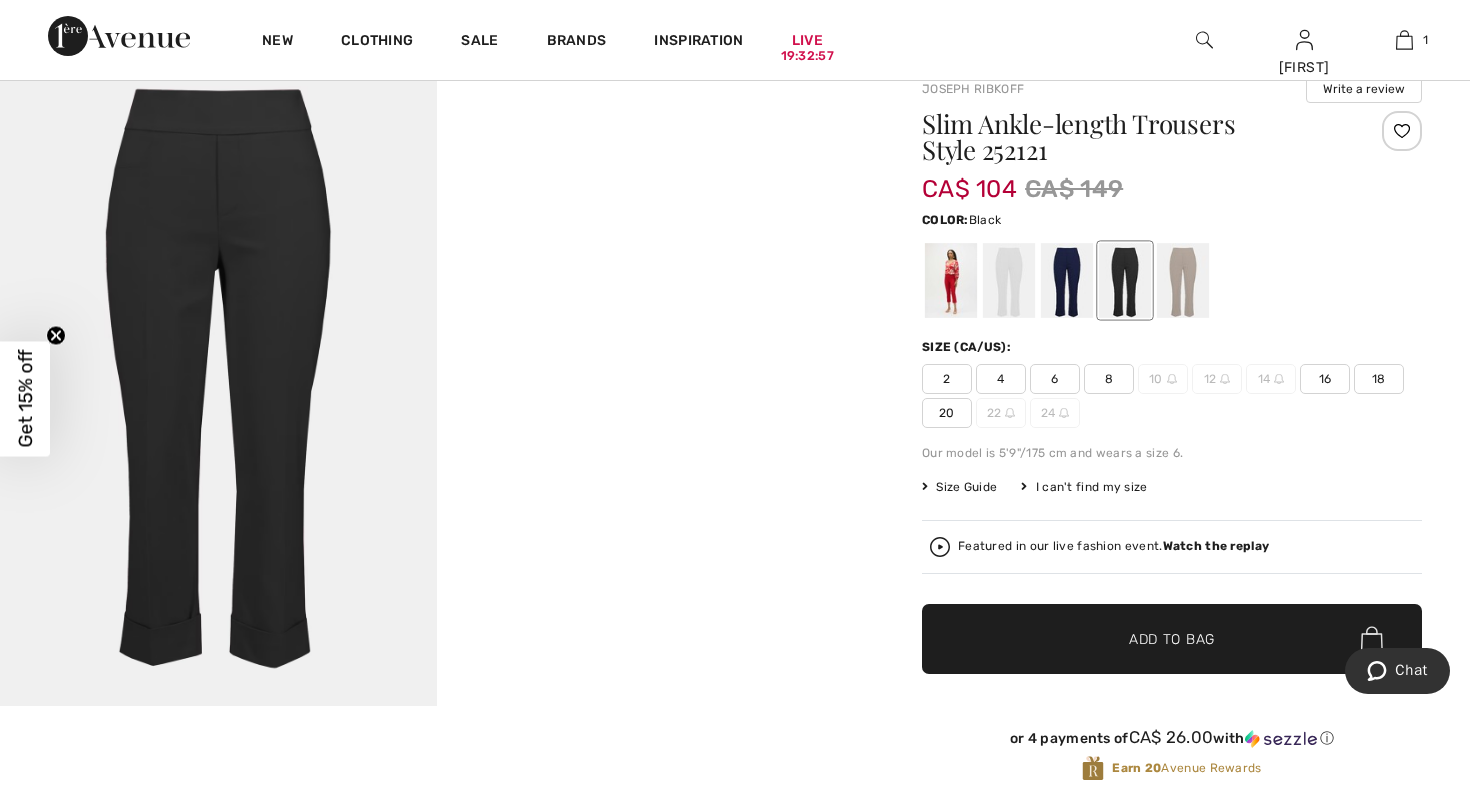click on "8" at bounding box center (1109, 379) 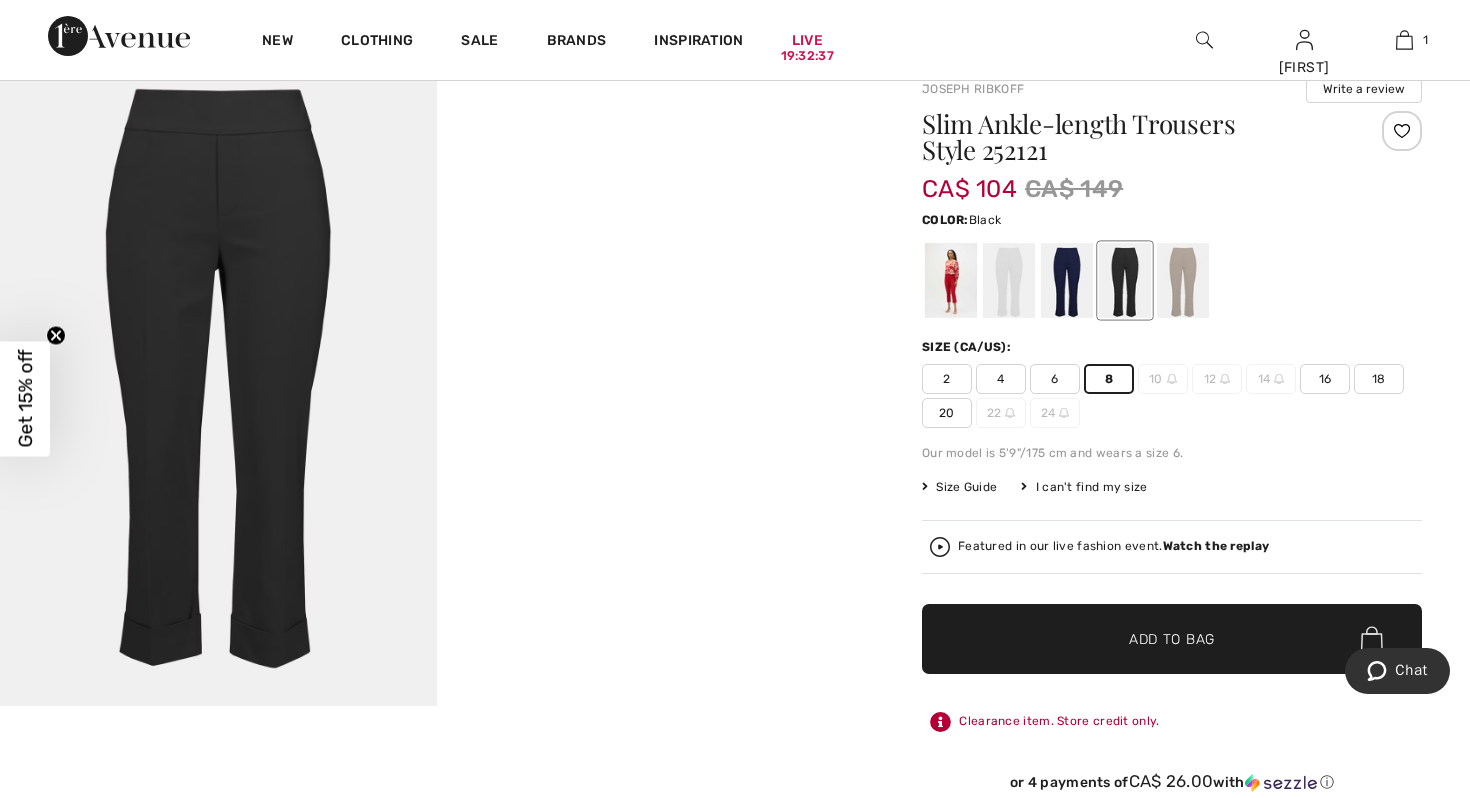 click on "✔ Added to Bag" at bounding box center (1142, 638) 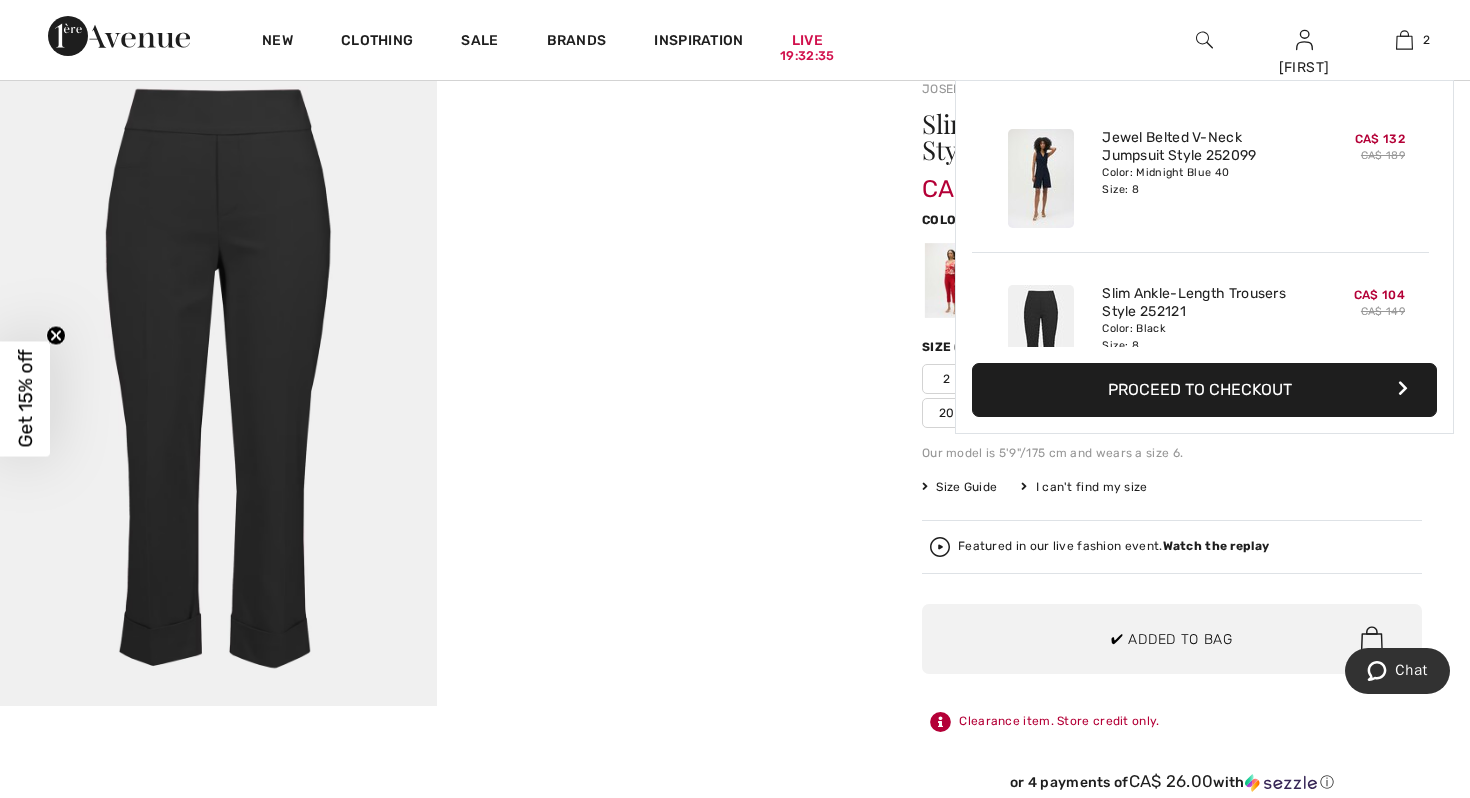 scroll, scrollTop: 0, scrollLeft: 0, axis: both 